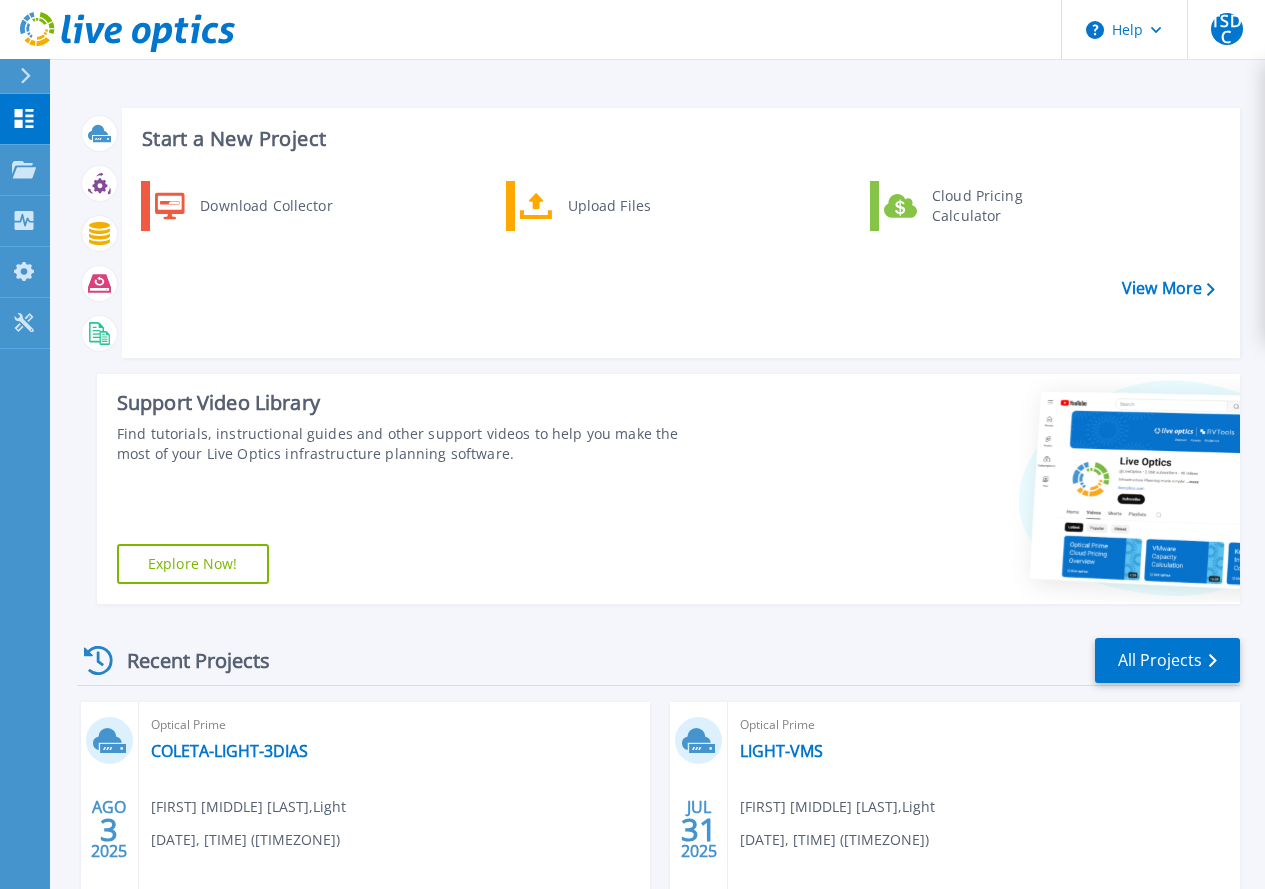 scroll, scrollTop: 188, scrollLeft: 0, axis: vertical 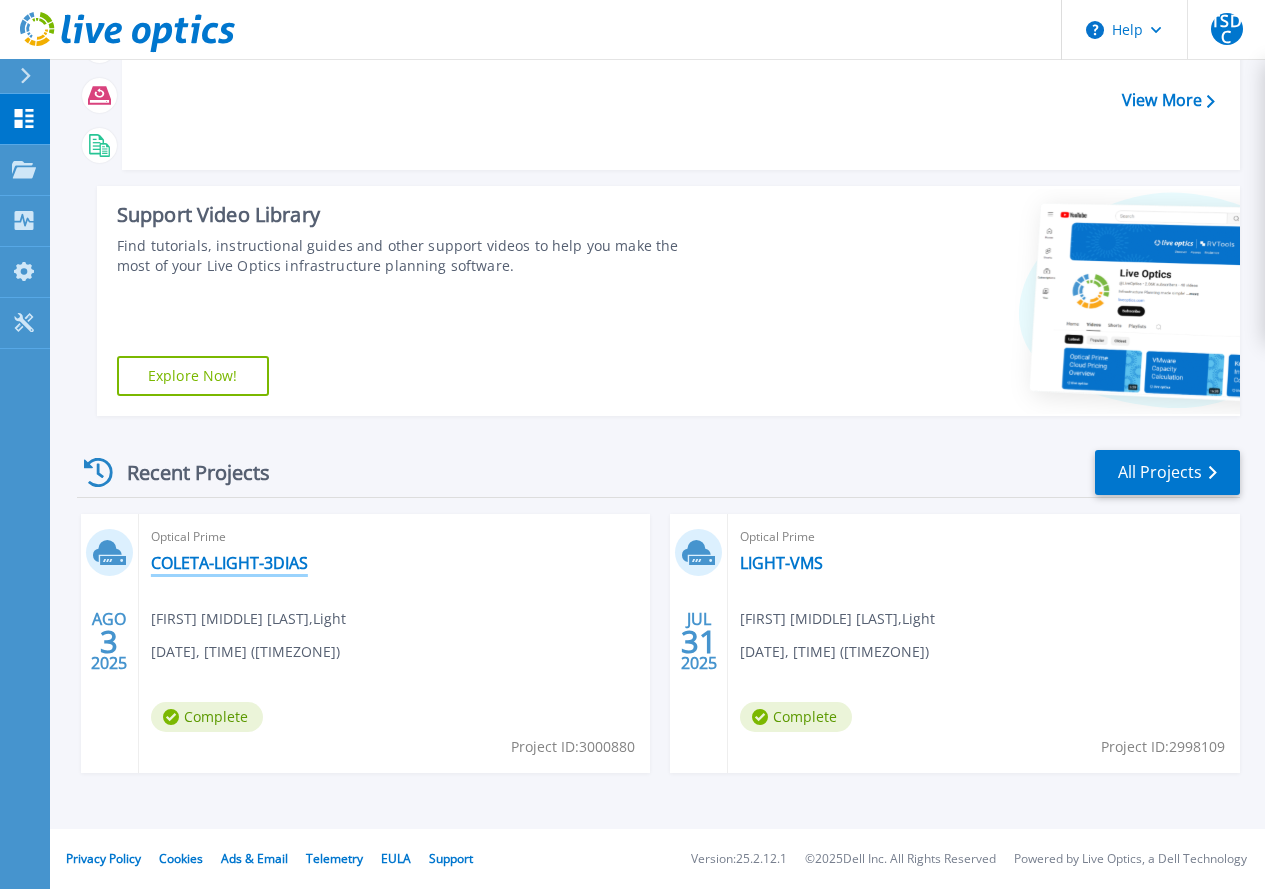 click on "COLETA-LIGHT-3DIAS" at bounding box center (229, 563) 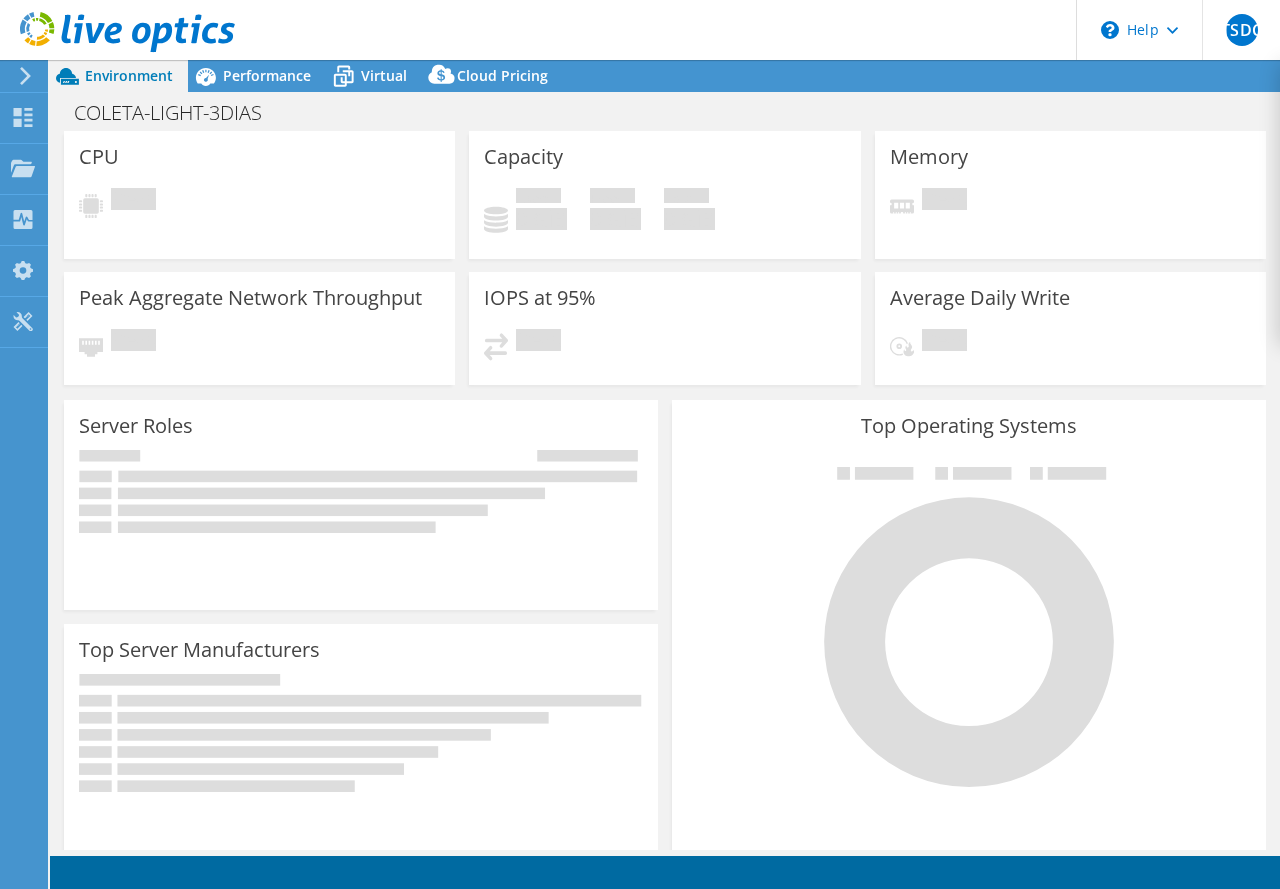 scroll, scrollTop: 0, scrollLeft: 0, axis: both 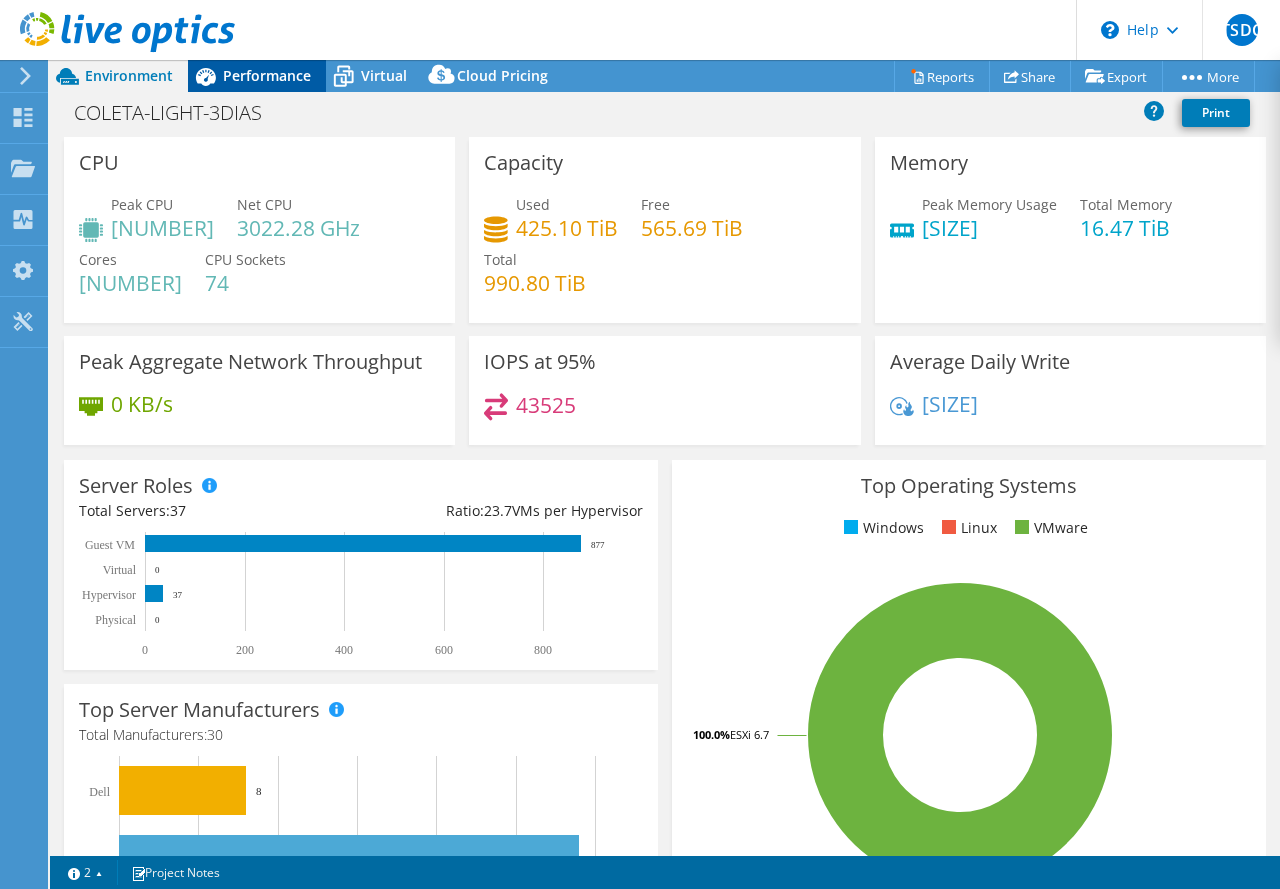 click on "Performance" at bounding box center (267, 75) 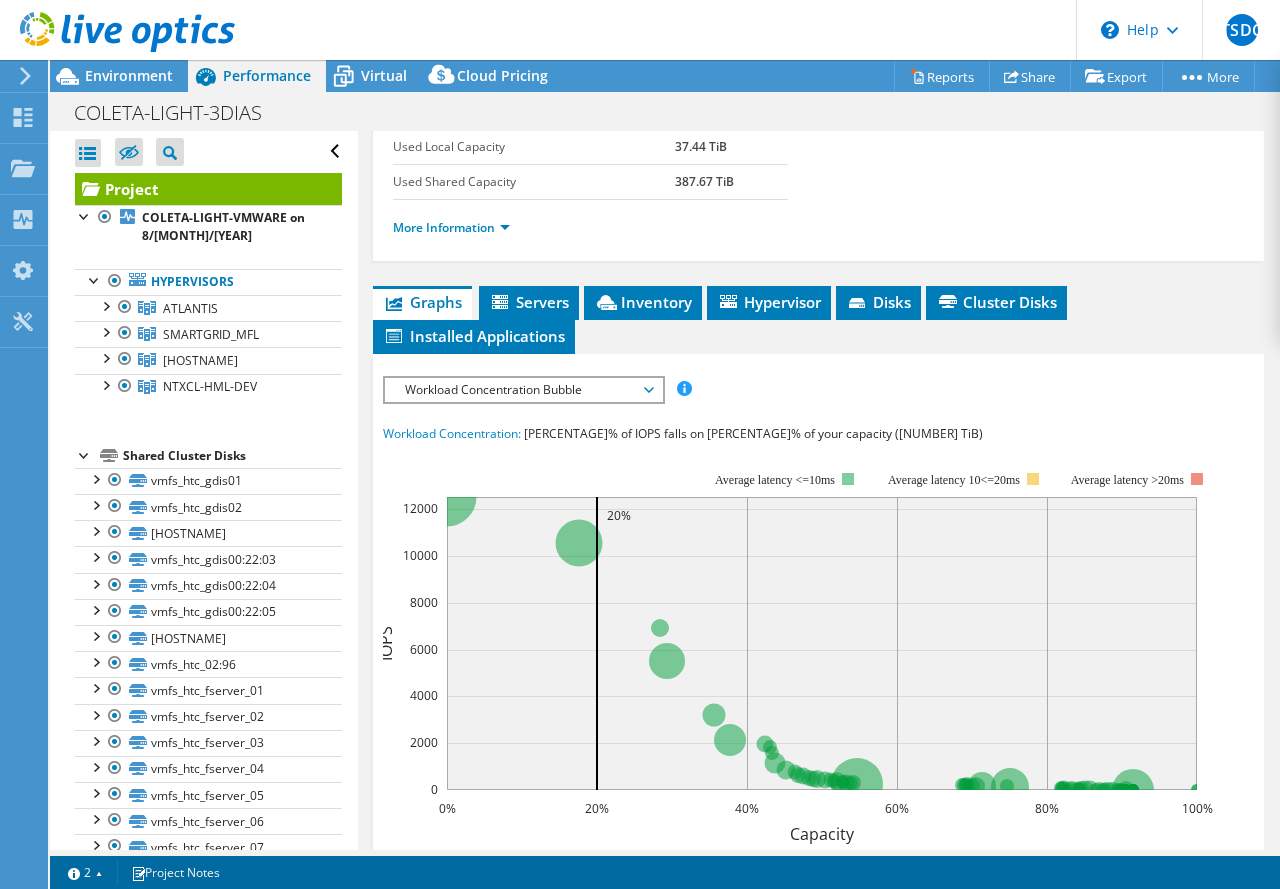 scroll, scrollTop: 500, scrollLeft: 0, axis: vertical 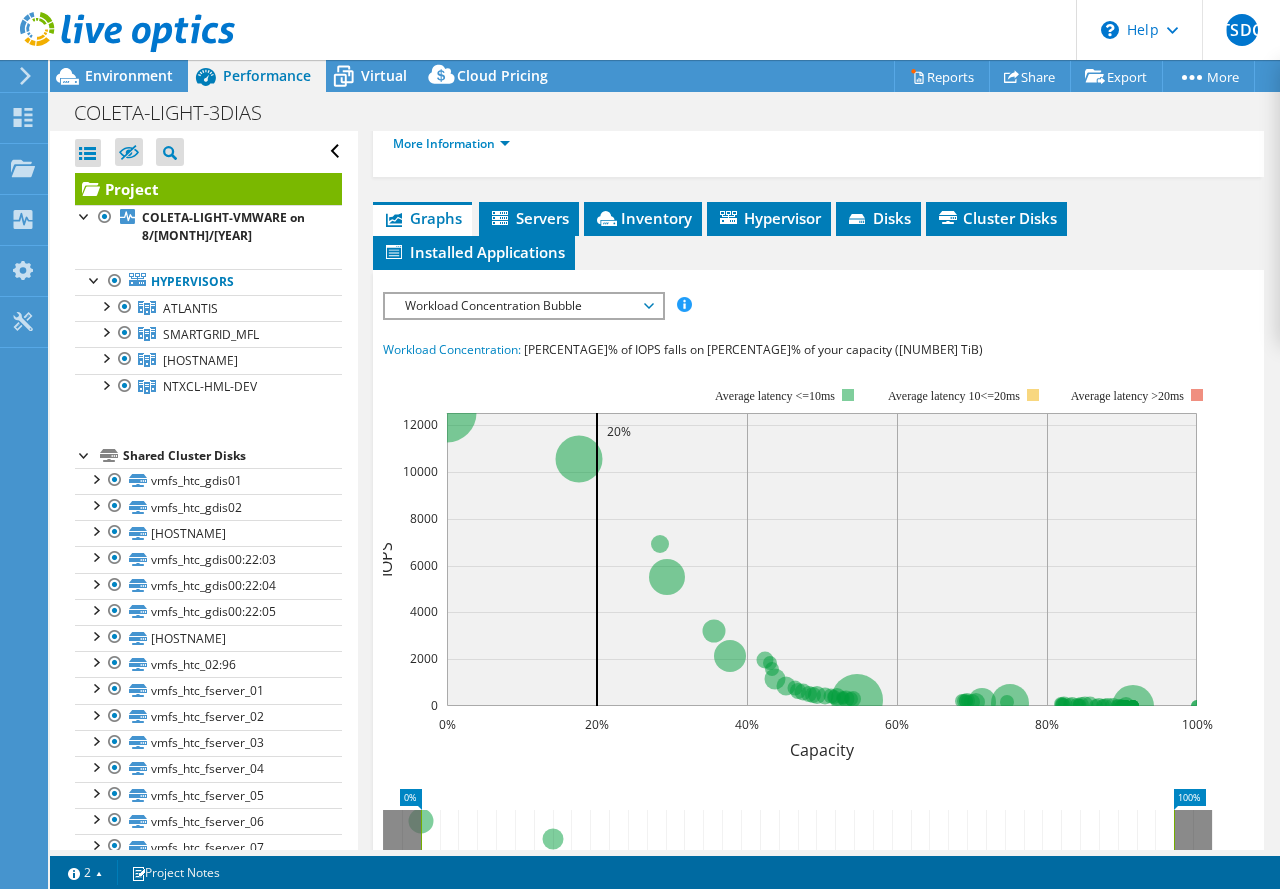 click on "Workload Concentration Bubble" at bounding box center (523, 306) 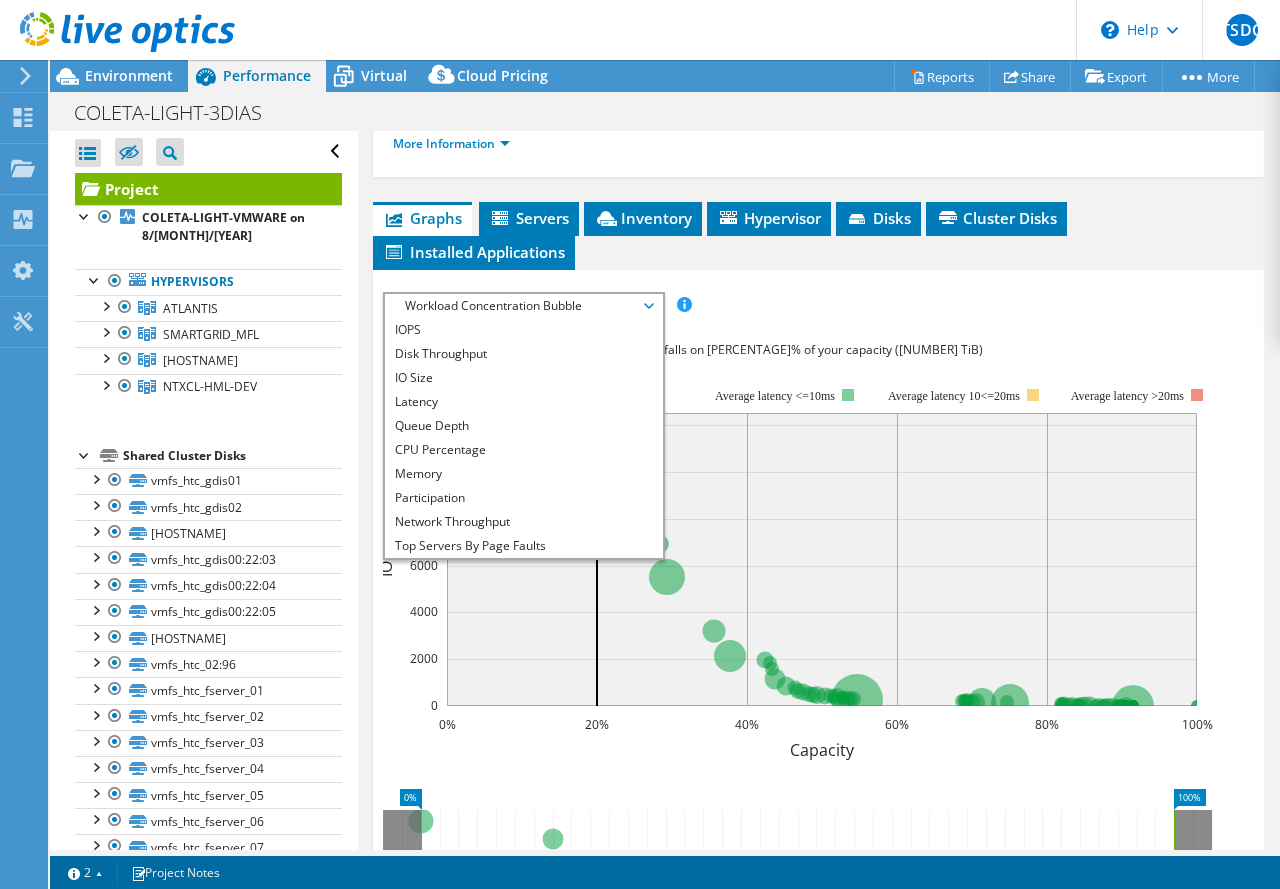 click on "IOPS
Disk Throughput
IO Size
Latency
Queue Depth
CPU Percentage
Memory
Page Faults
Participation
Network Throughput
Top Servers By Page Faults
Workload Concentration Line
Workload Concentration Bubble
All
Workload Concentration Bubble" at bounding box center (819, 305) 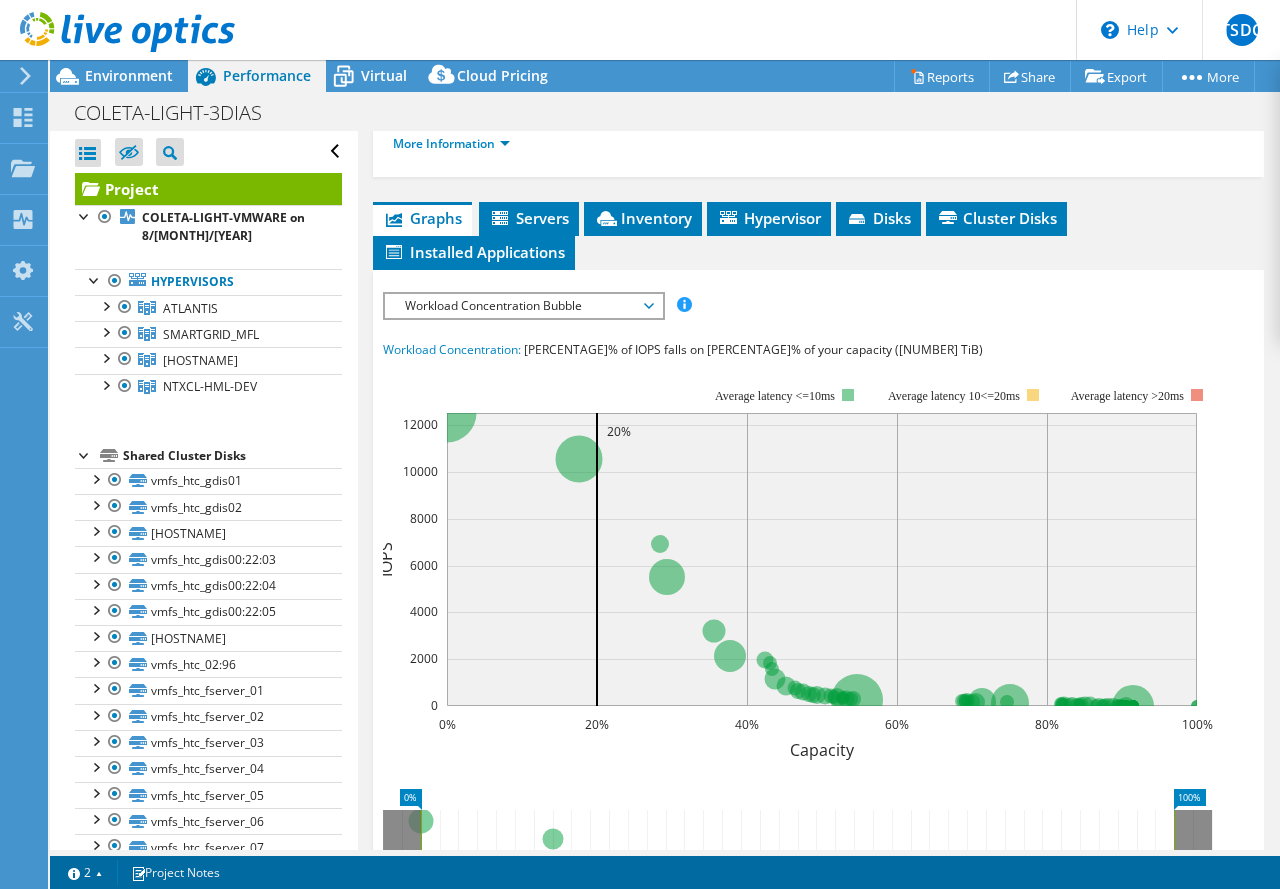 click on "Workload Concentration Bubble" at bounding box center (523, 306) 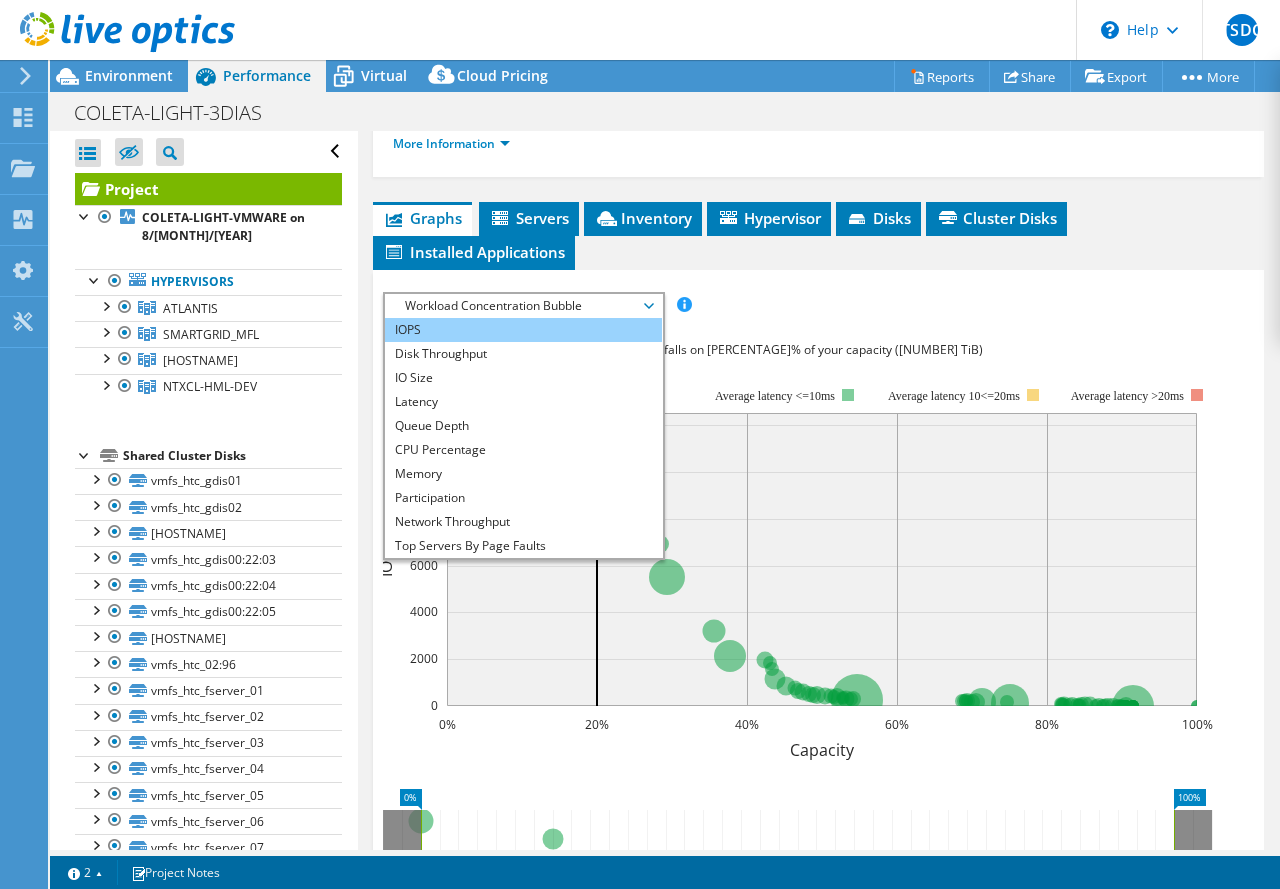 click on "IOPS" at bounding box center [523, 330] 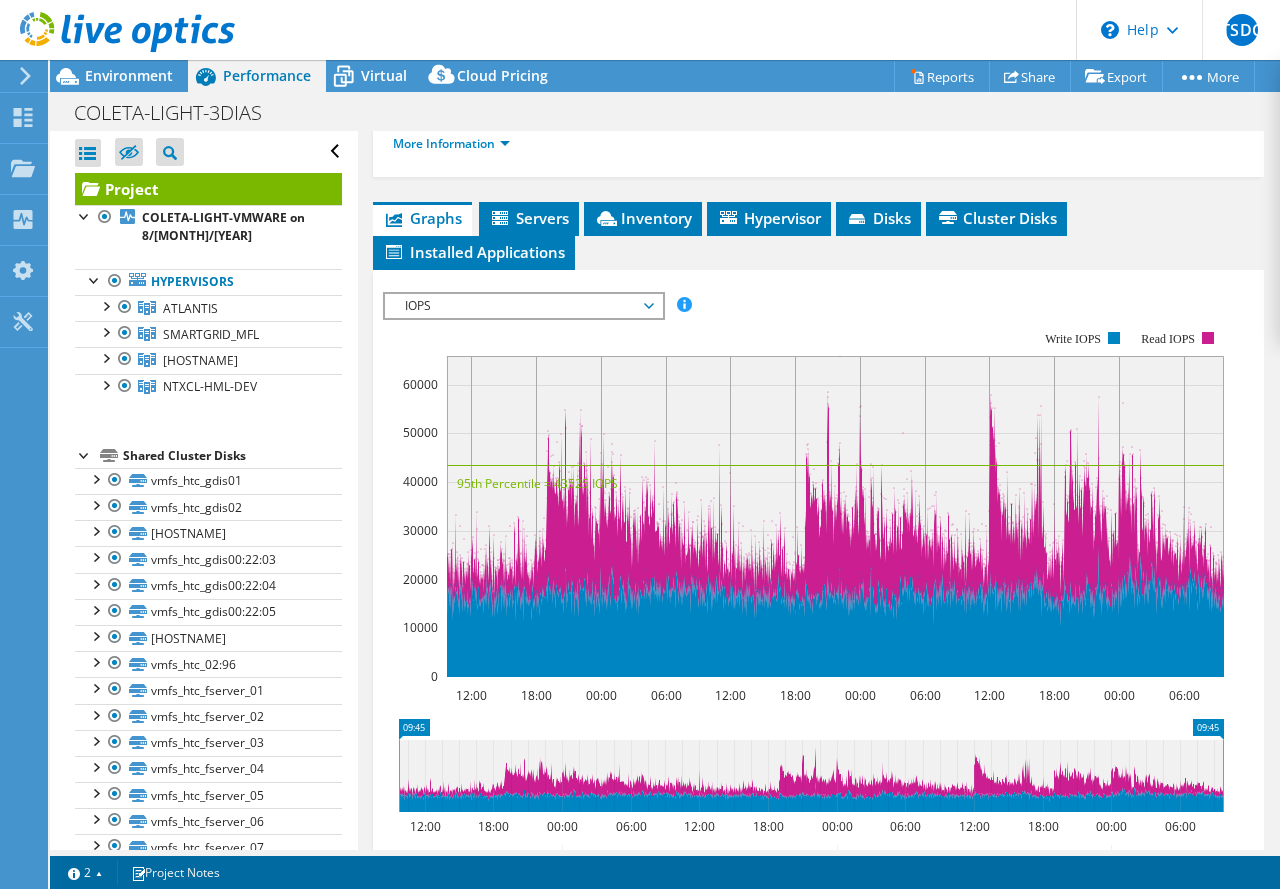 click on "IOPS" at bounding box center [523, 306] 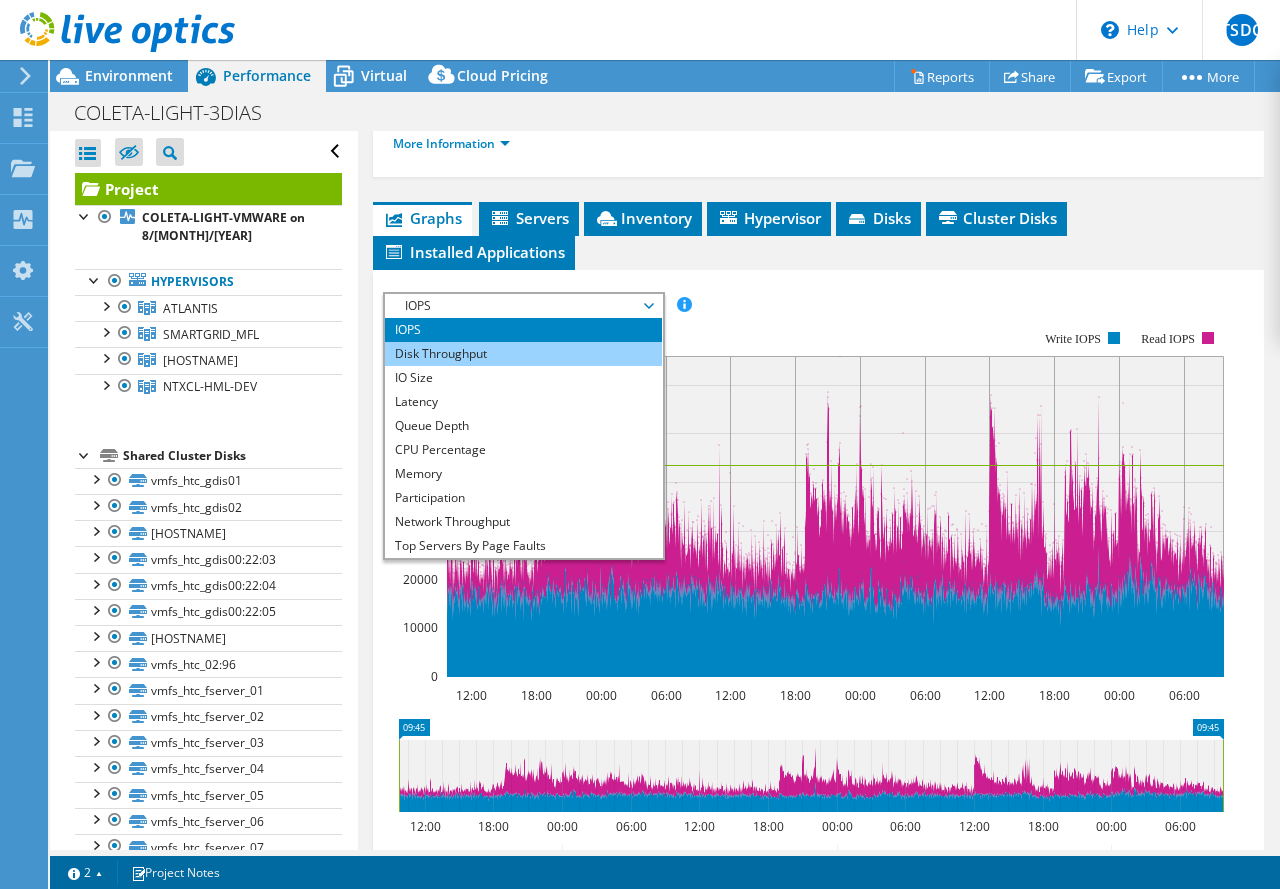 click on "Disk Throughput" at bounding box center [523, 354] 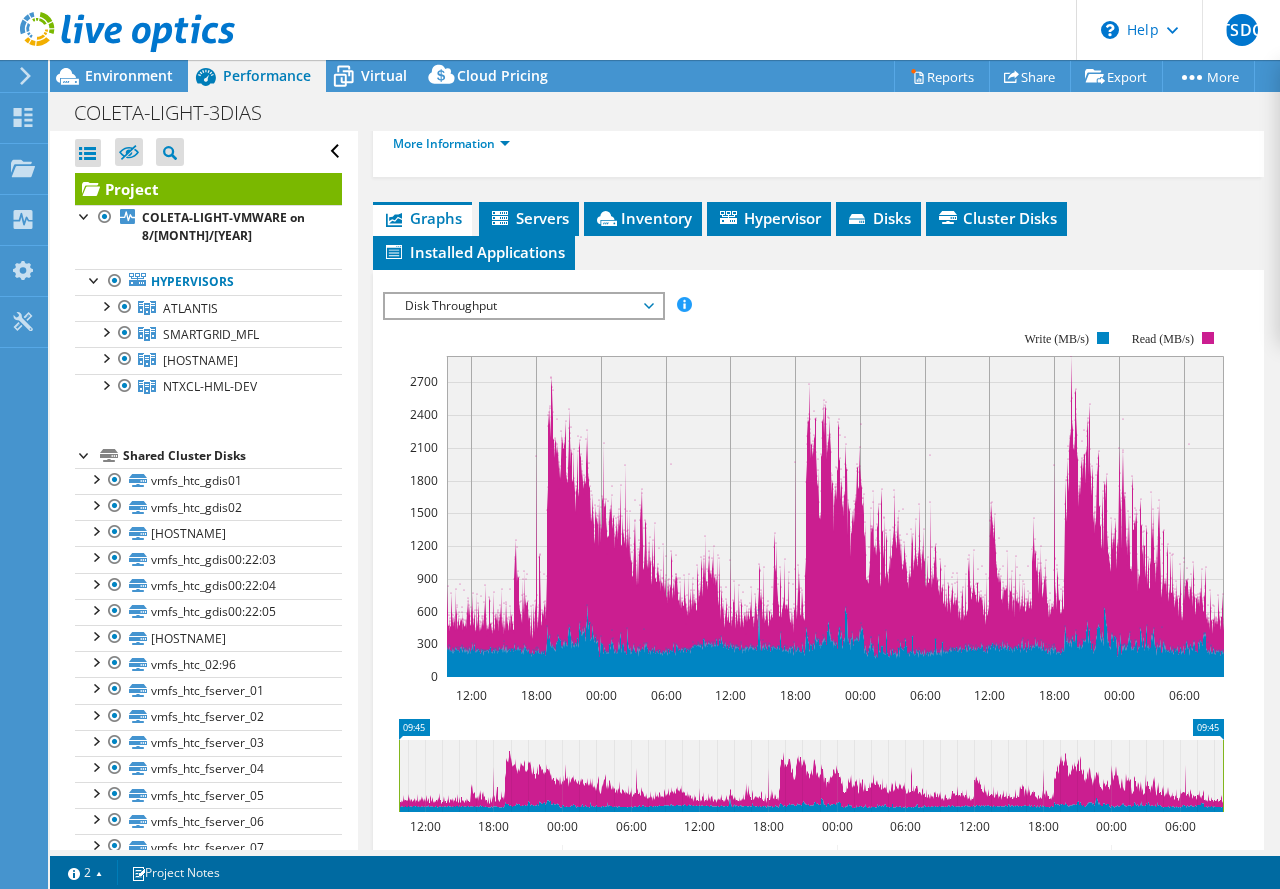 click on "Disk Throughput" at bounding box center (523, 306) 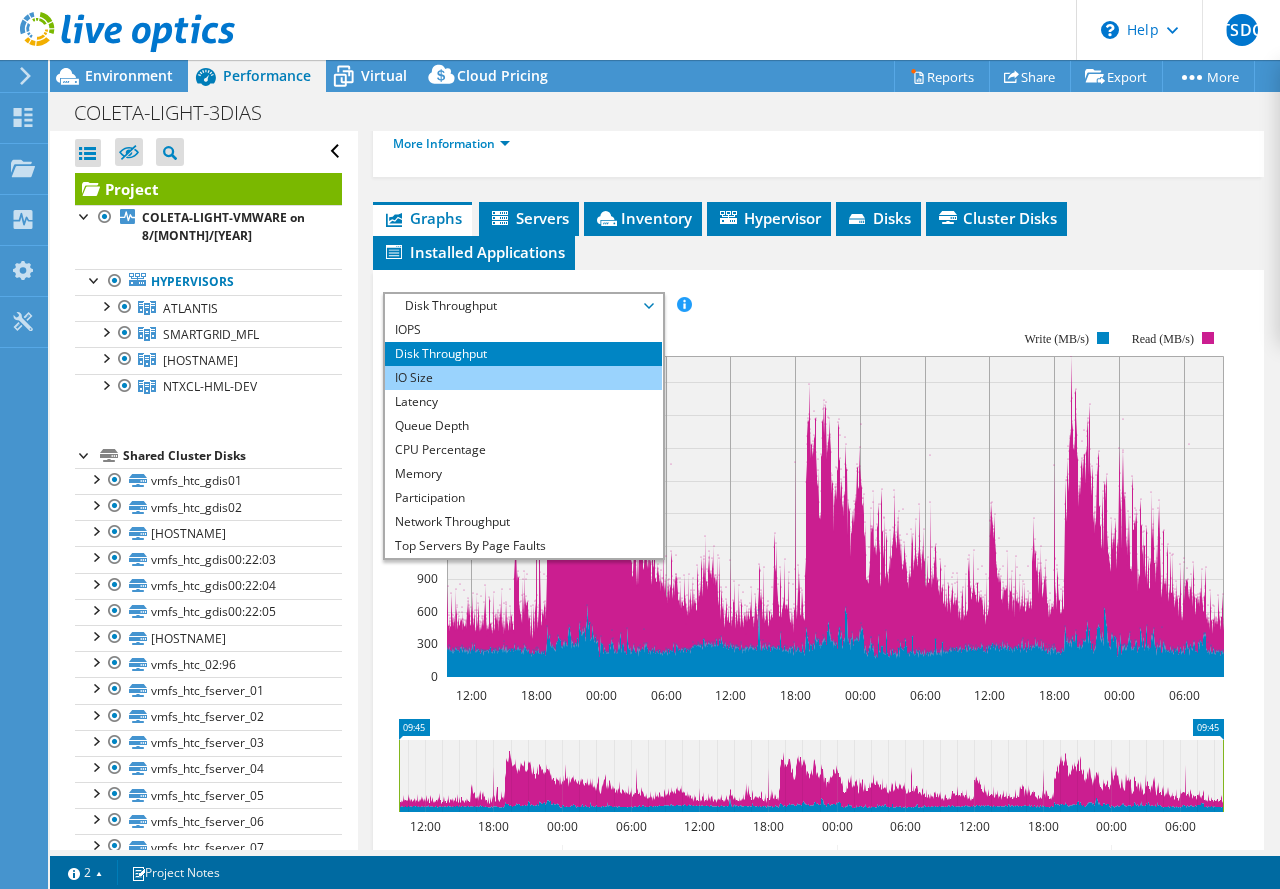 click on "IO Size" at bounding box center [523, 378] 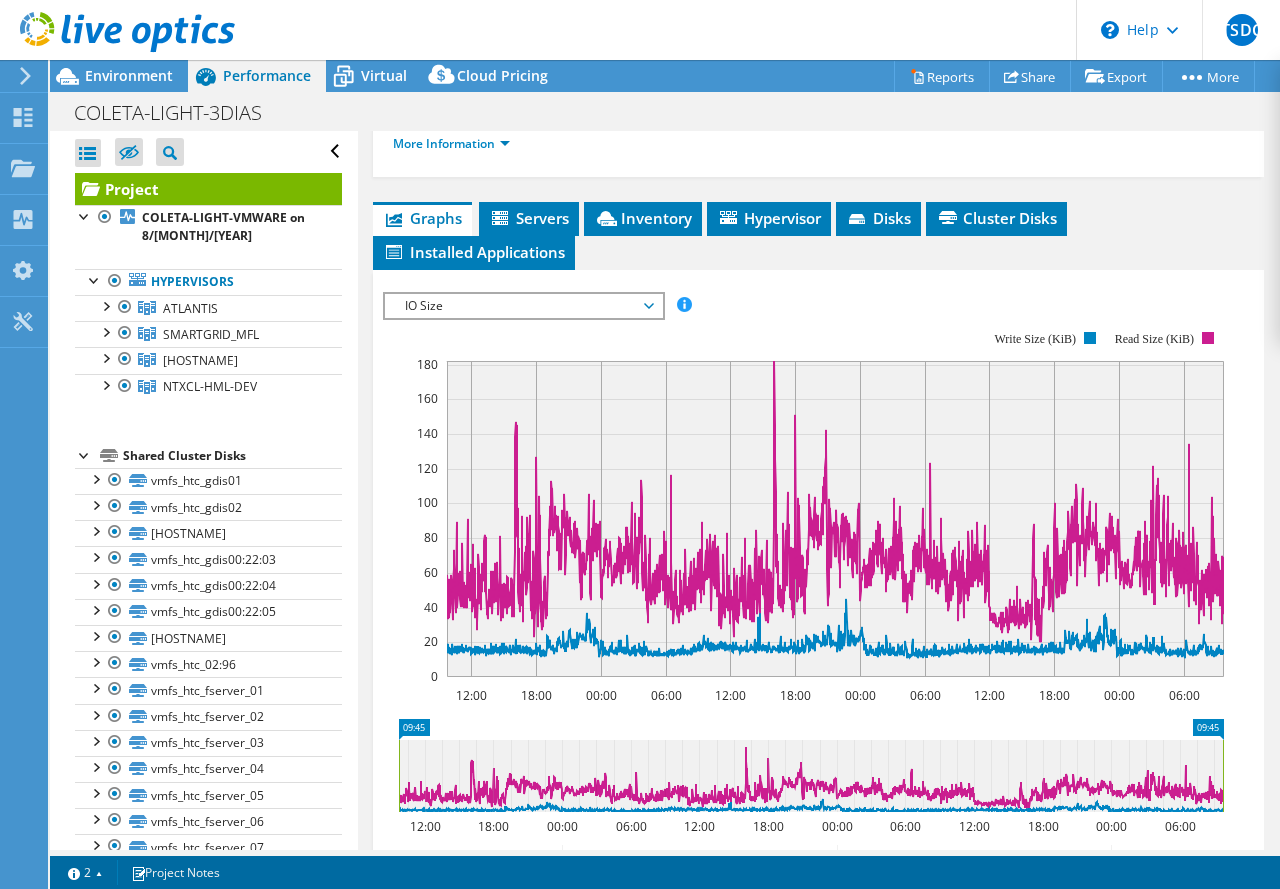 click on "IO Size" at bounding box center (523, 306) 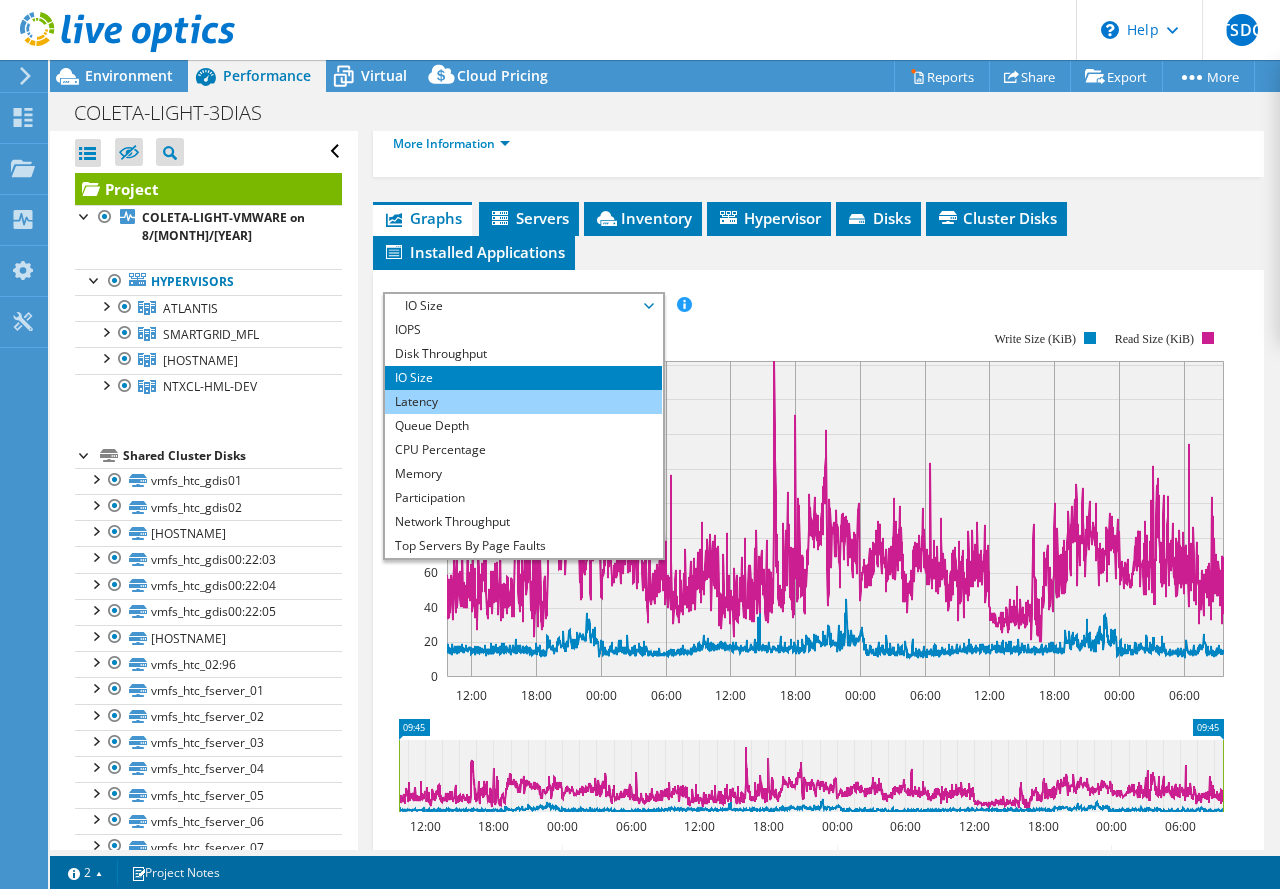 click on "Latency" at bounding box center (523, 402) 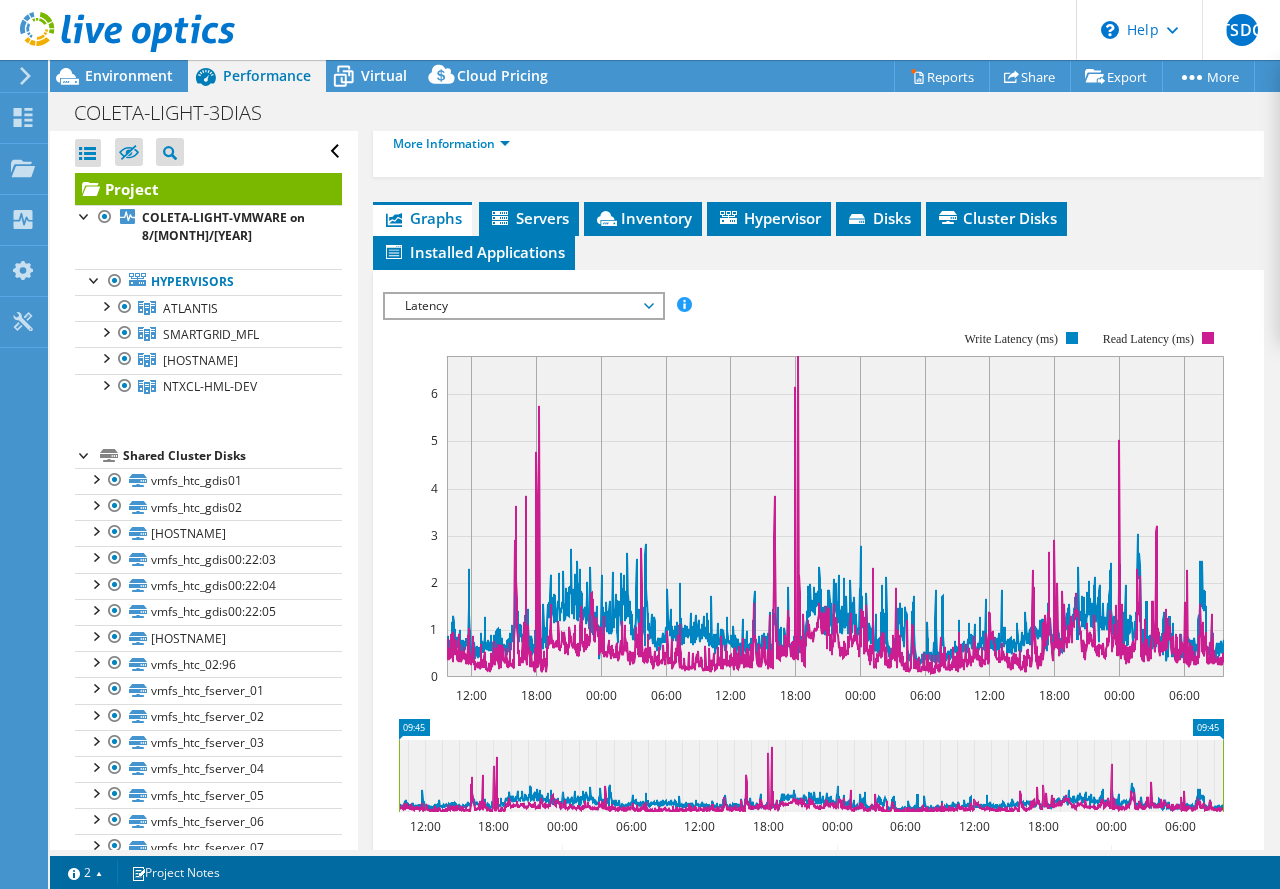click on "Latency" at bounding box center [523, 306] 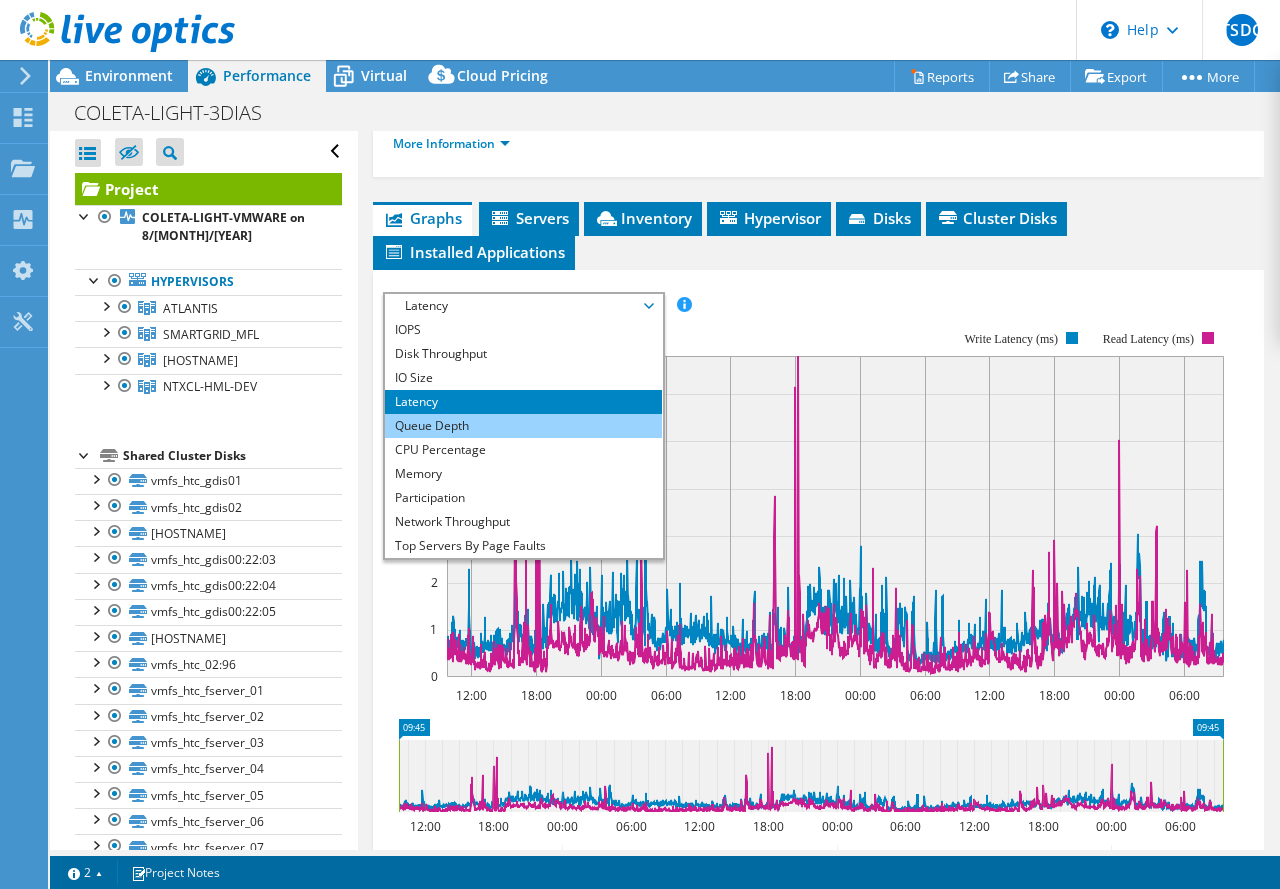 click on "Queue Depth" at bounding box center [523, 426] 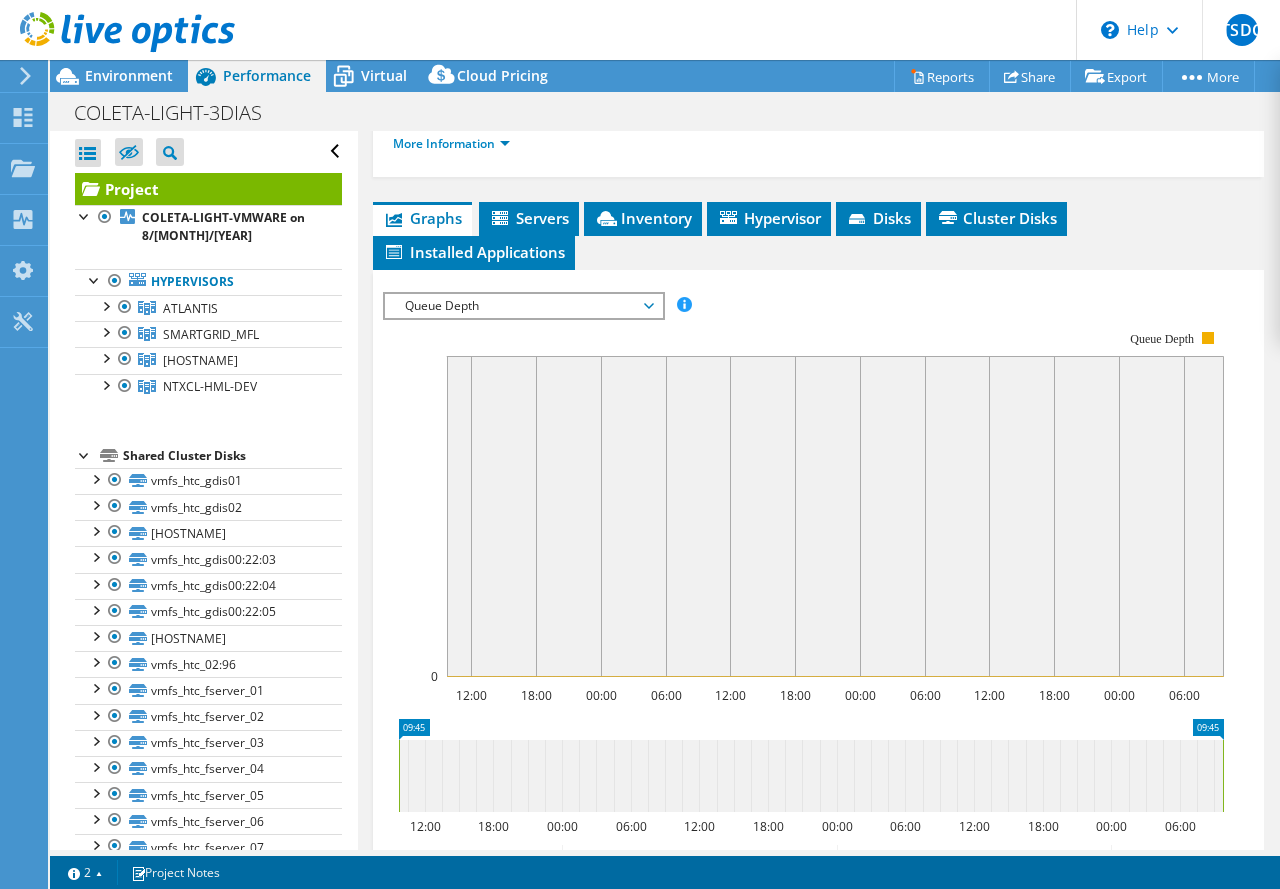 click on "Queue Depth" at bounding box center [523, 306] 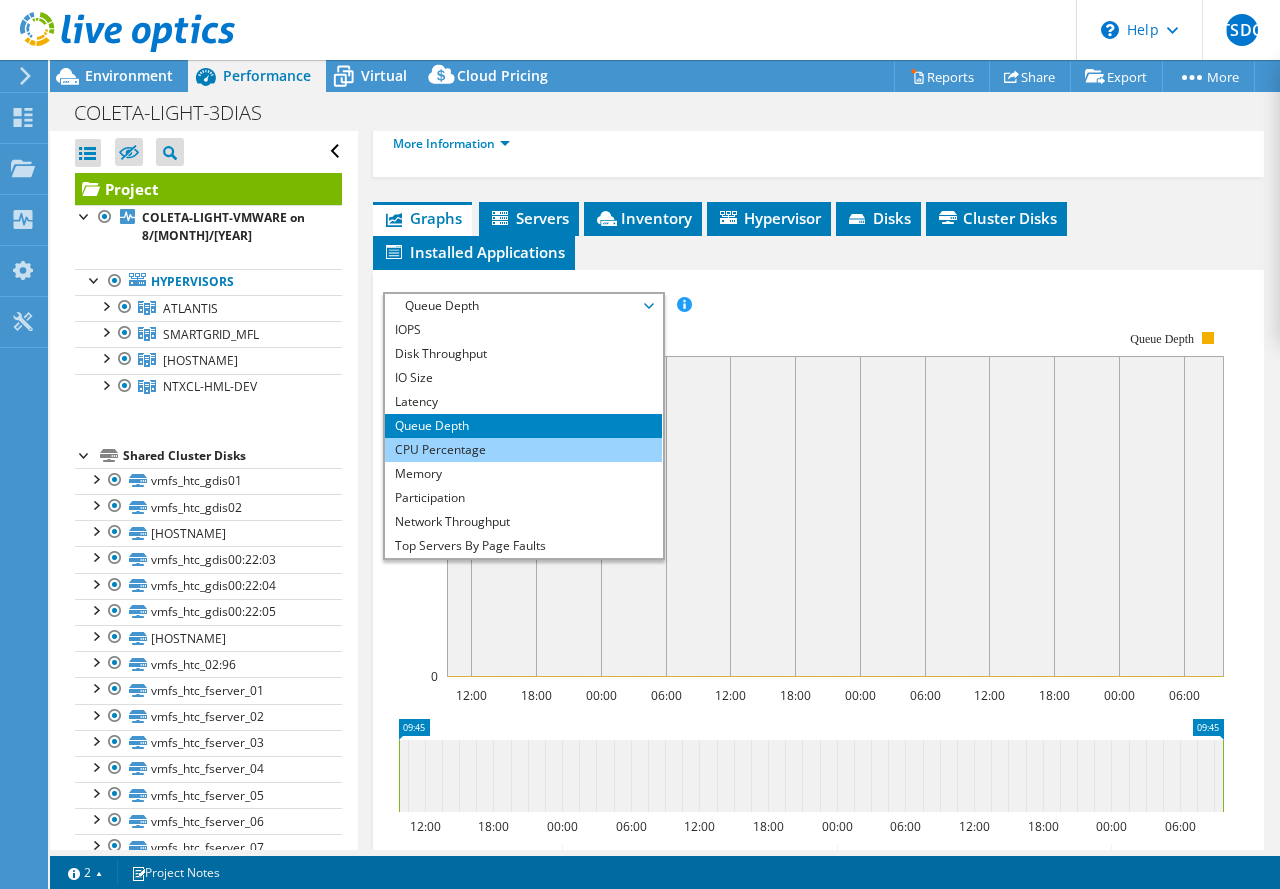 click on "CPU Percentage" at bounding box center (523, 450) 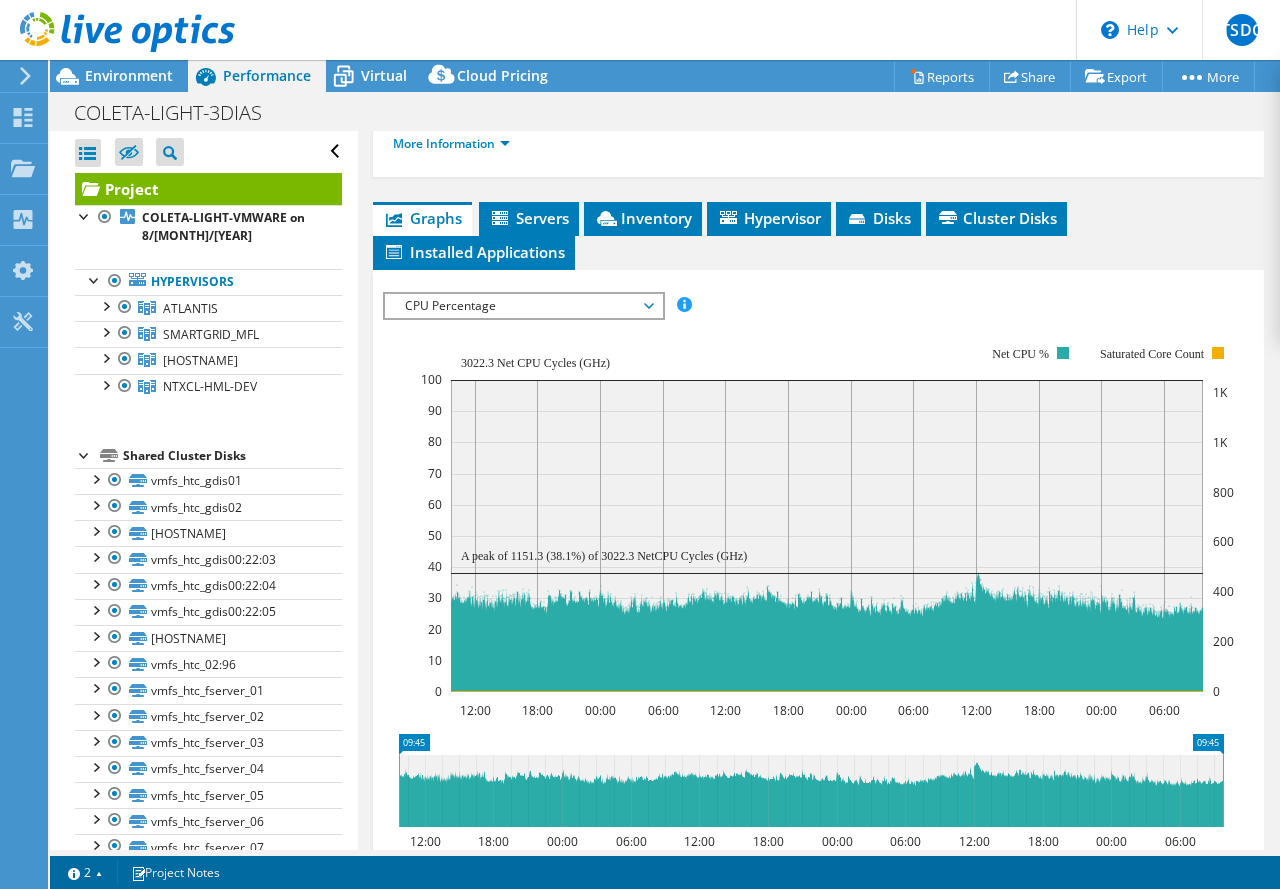click on "CPU Percentage" at bounding box center [523, 306] 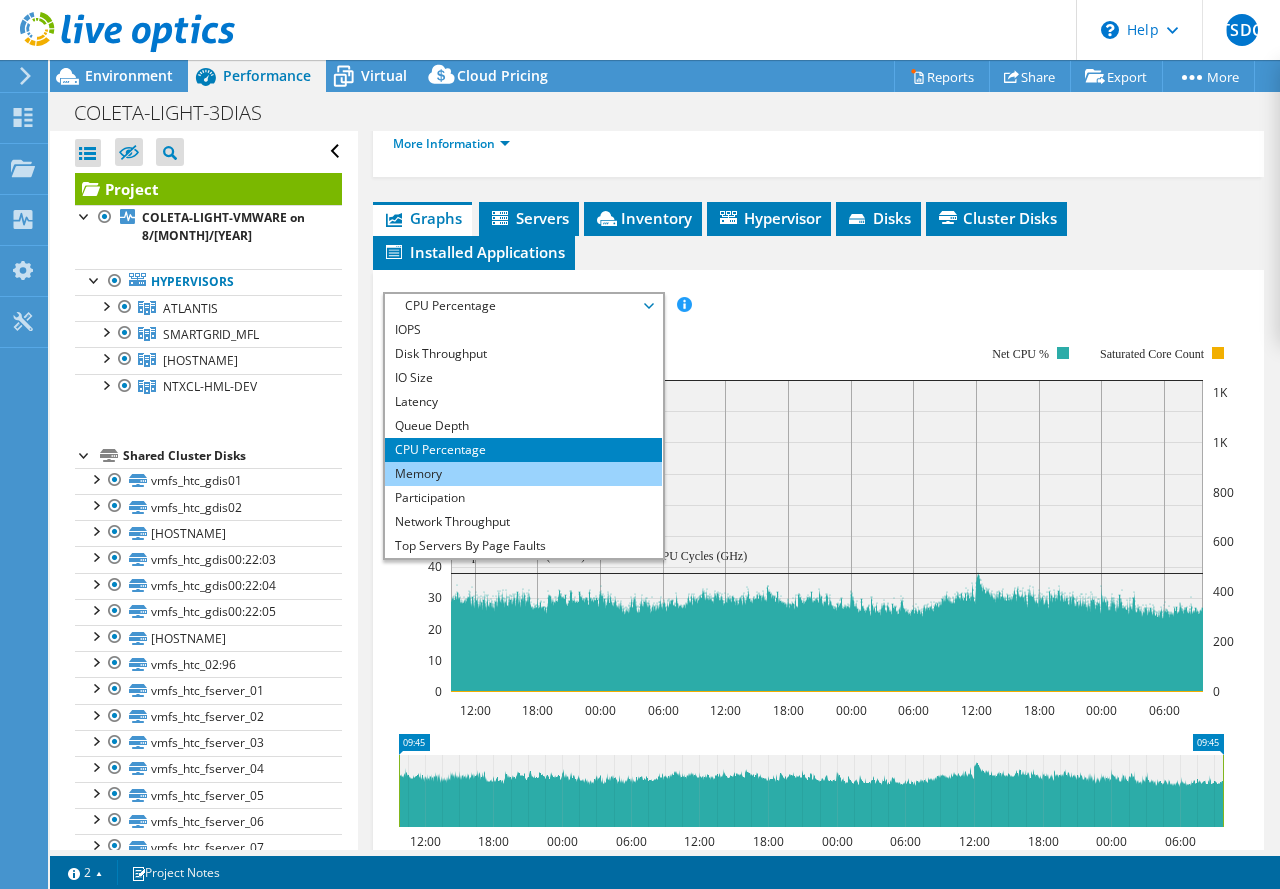 click on "Memory" at bounding box center [523, 474] 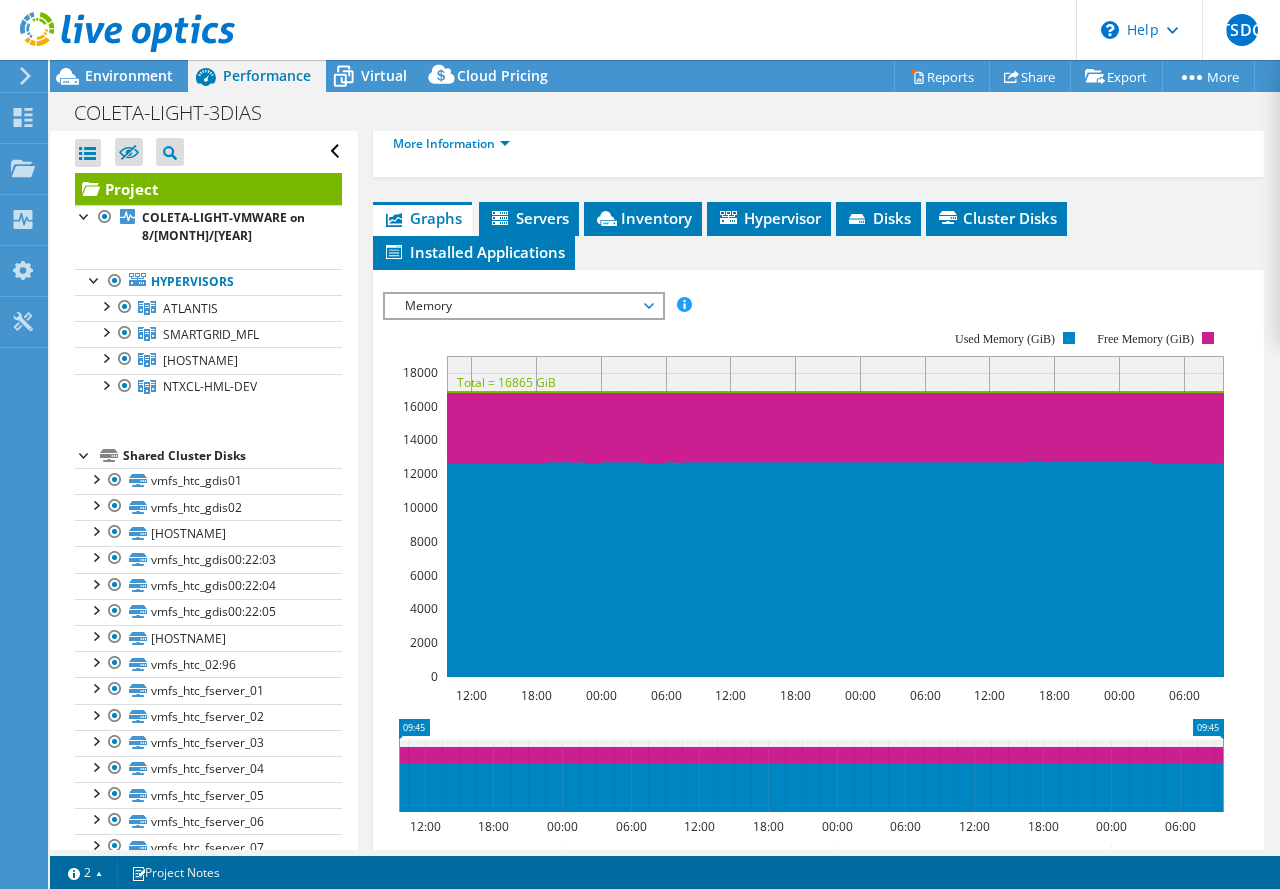 click on "Memory" at bounding box center (523, 306) 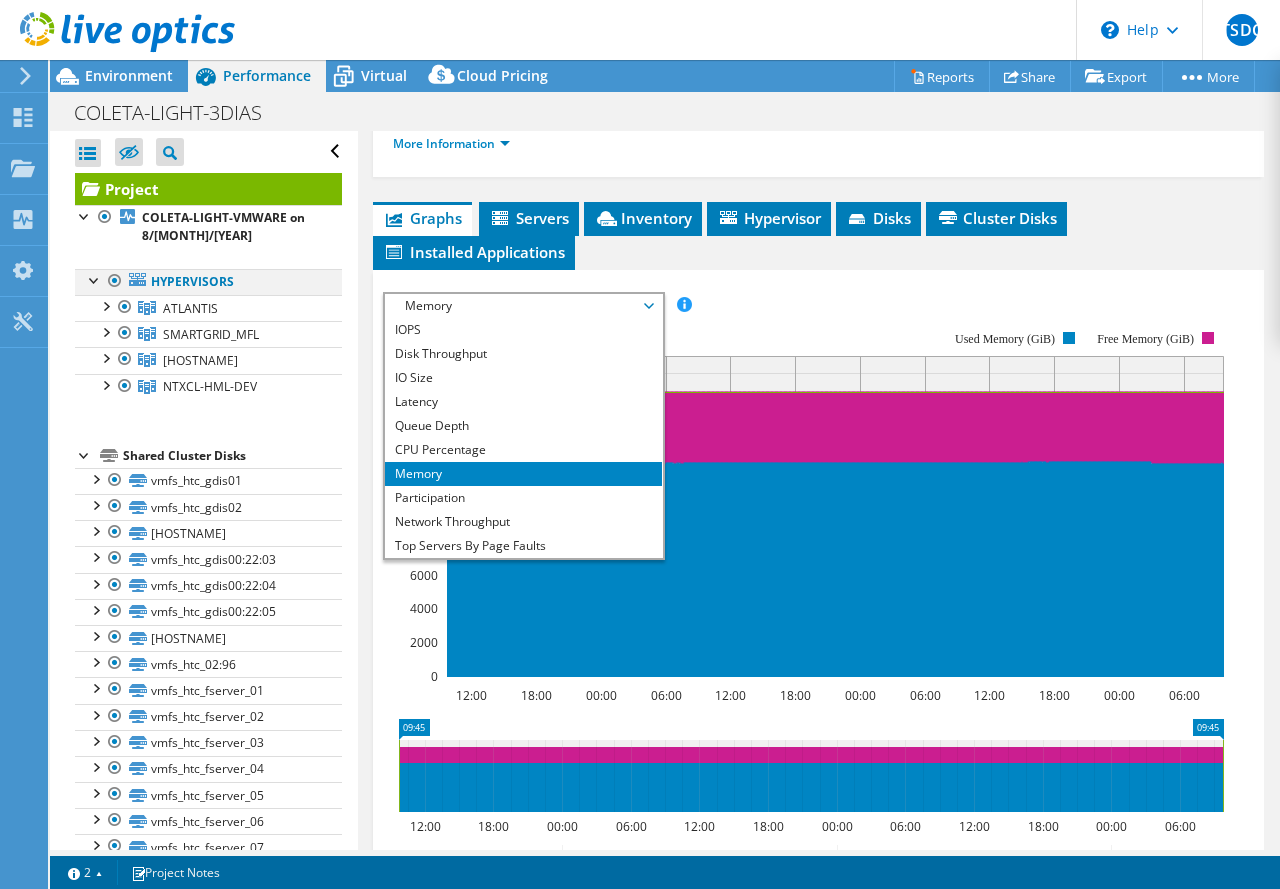 click at bounding box center (115, 281) 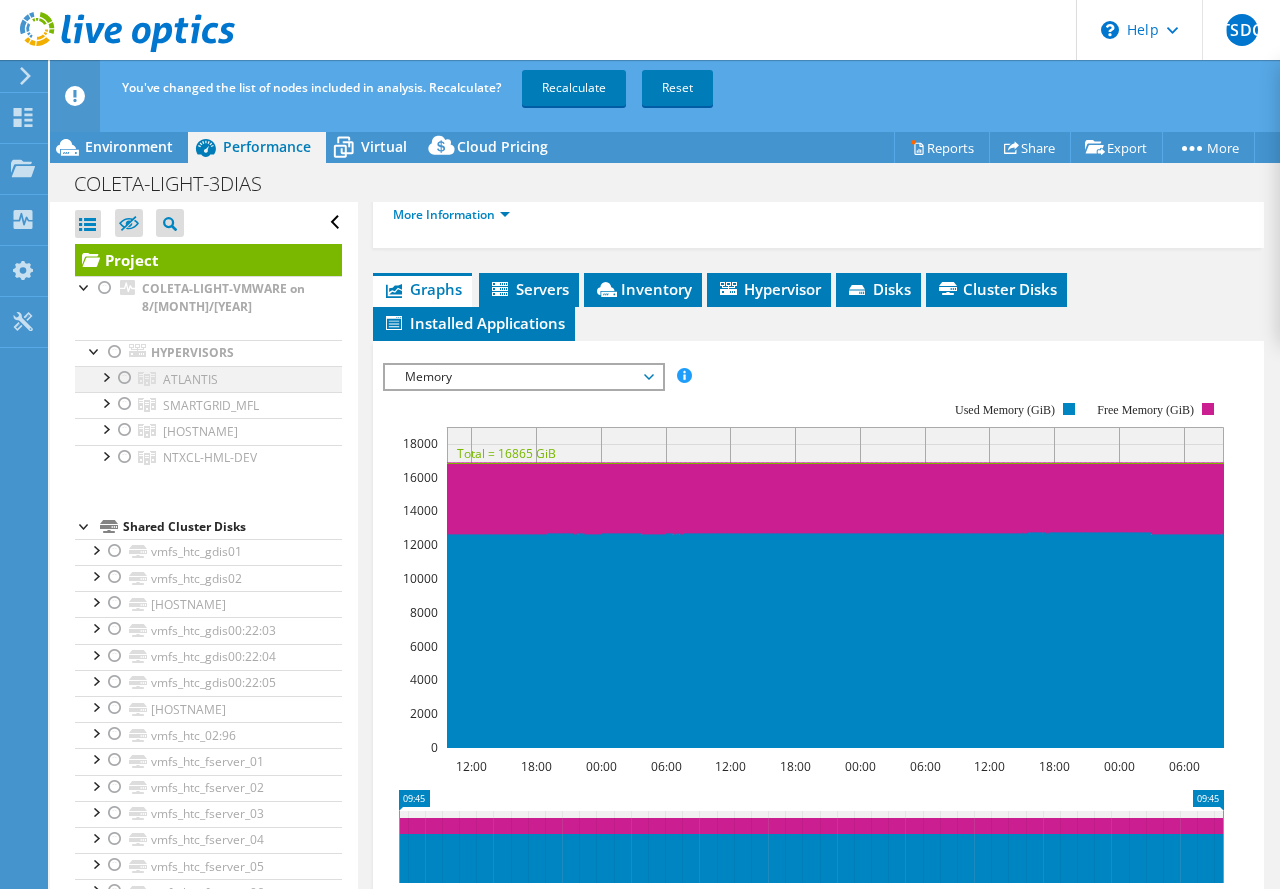 click at bounding box center [125, 378] 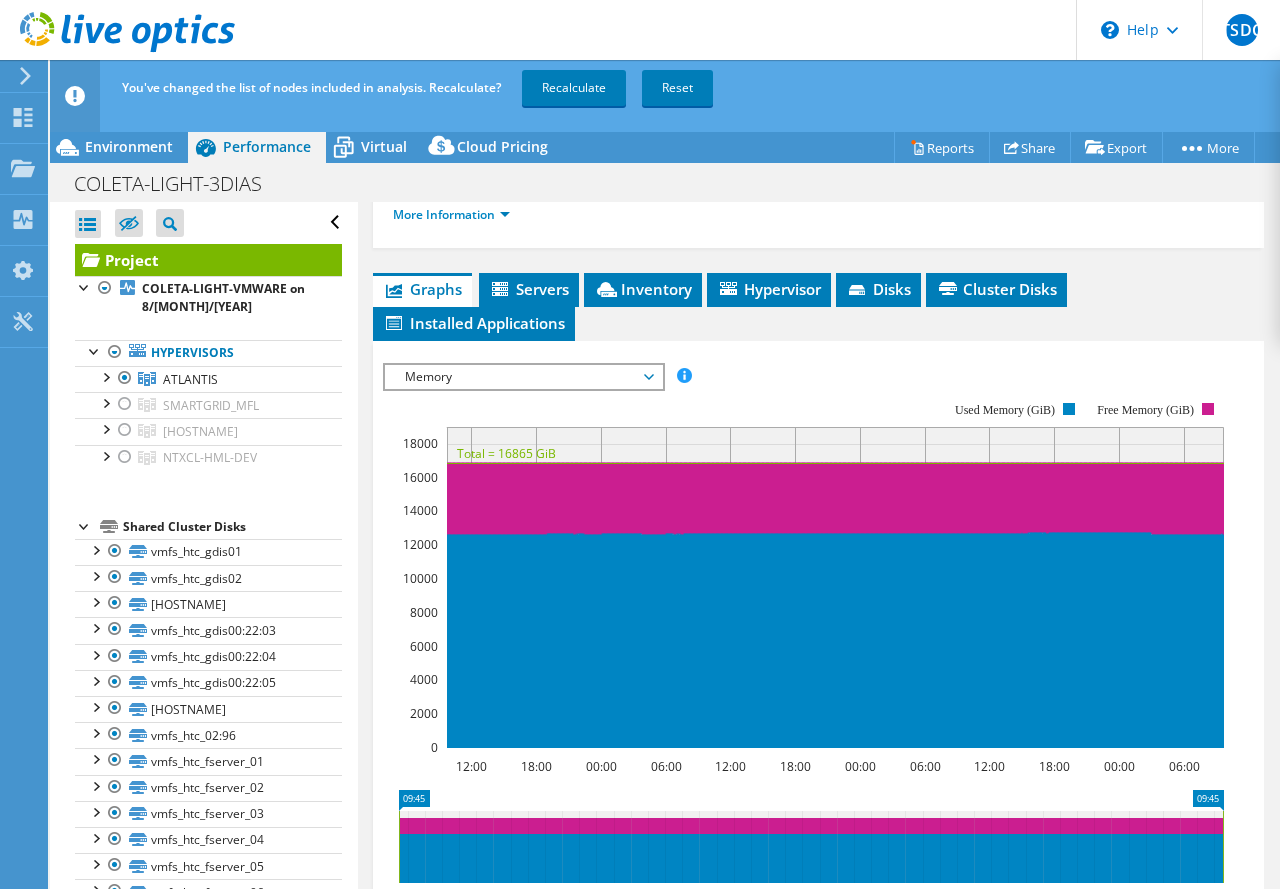 click on "Memory" at bounding box center [523, 377] 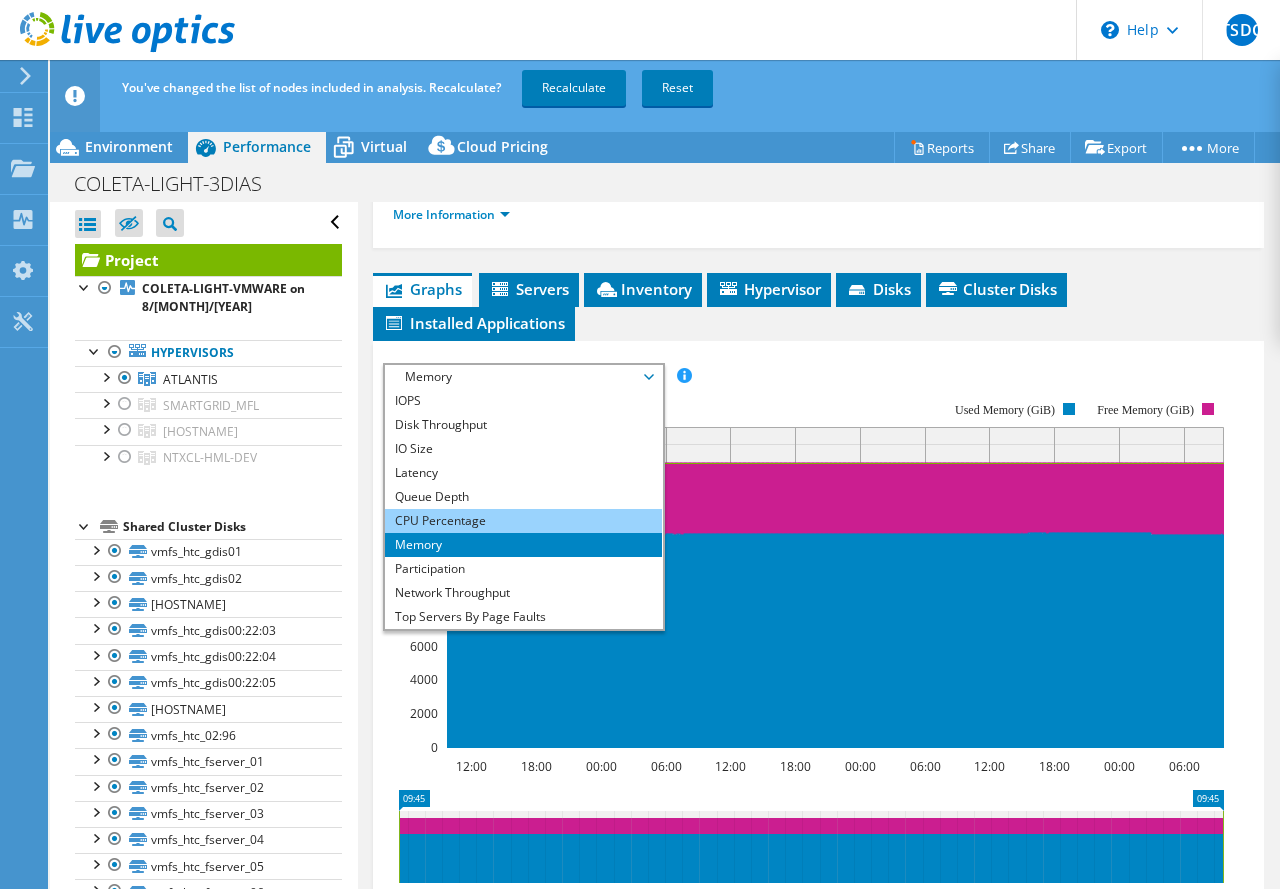 click on "CPU Percentage" at bounding box center (523, 521) 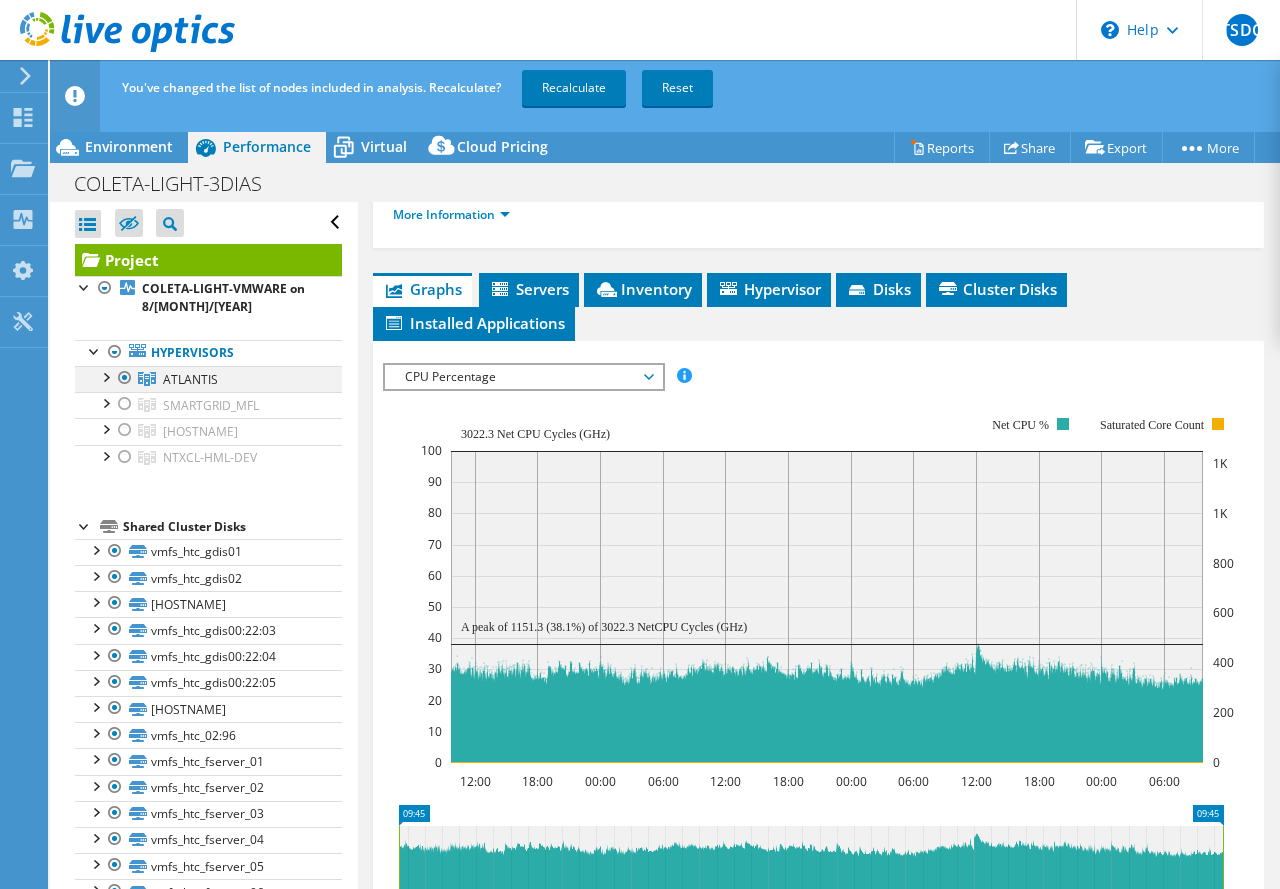 click at bounding box center (125, 378) 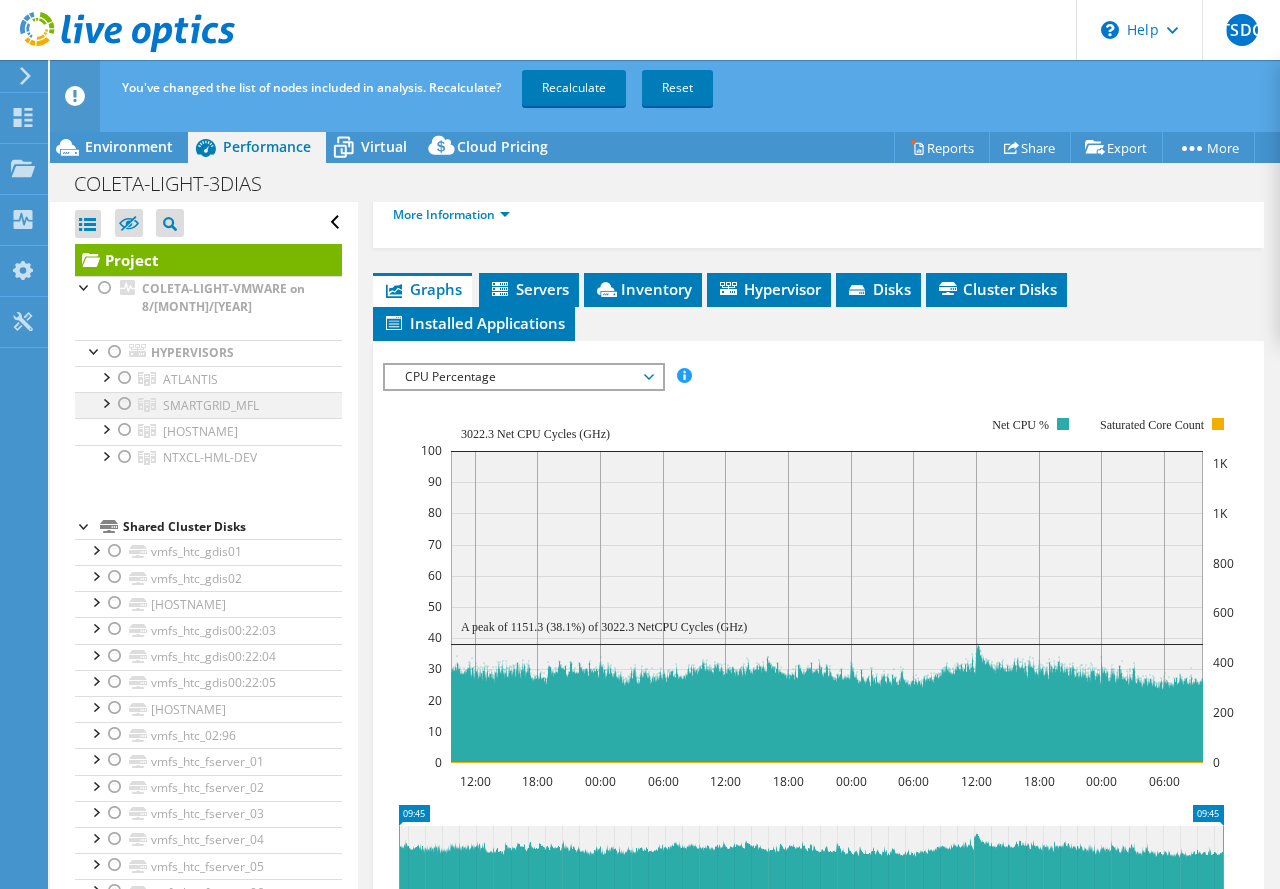 click at bounding box center [125, 404] 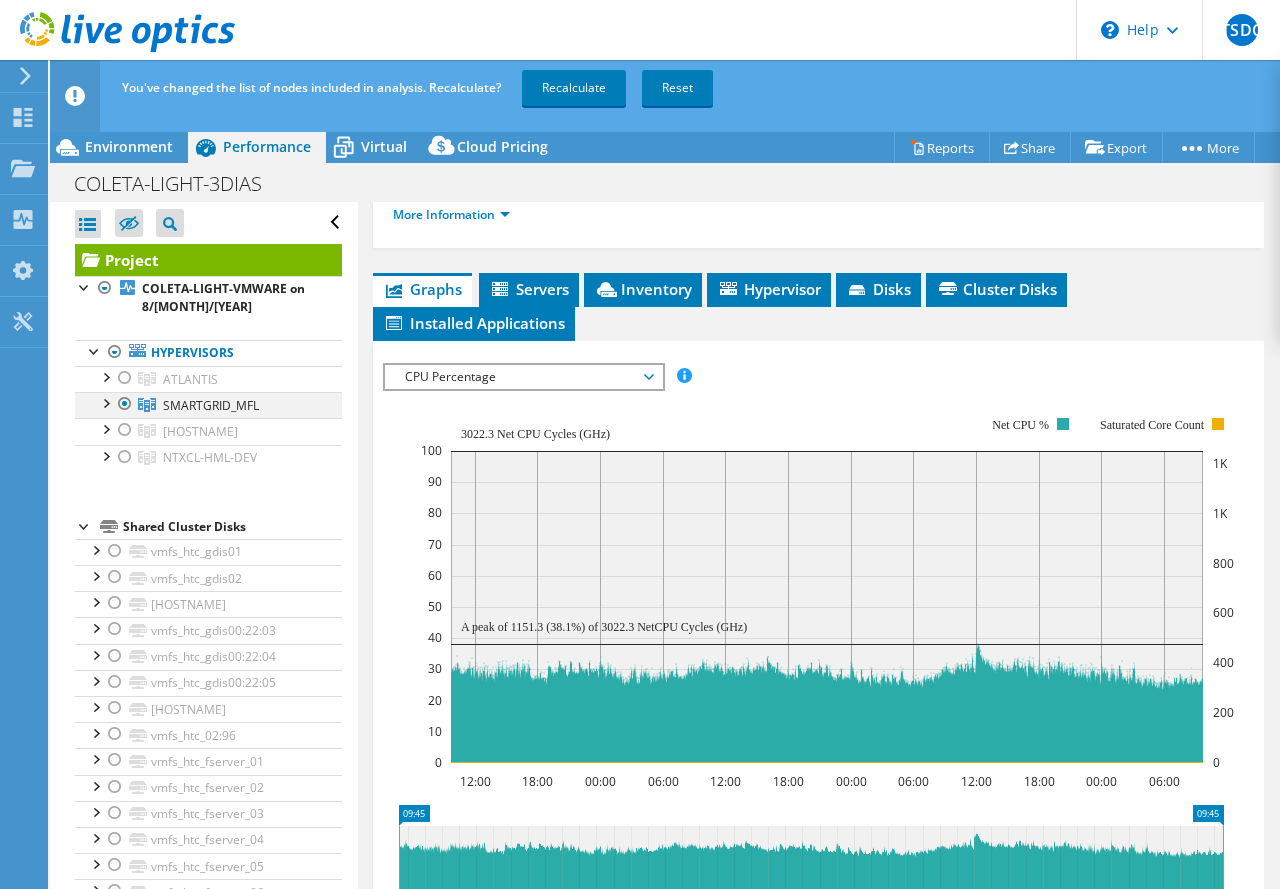 click at bounding box center [125, 404] 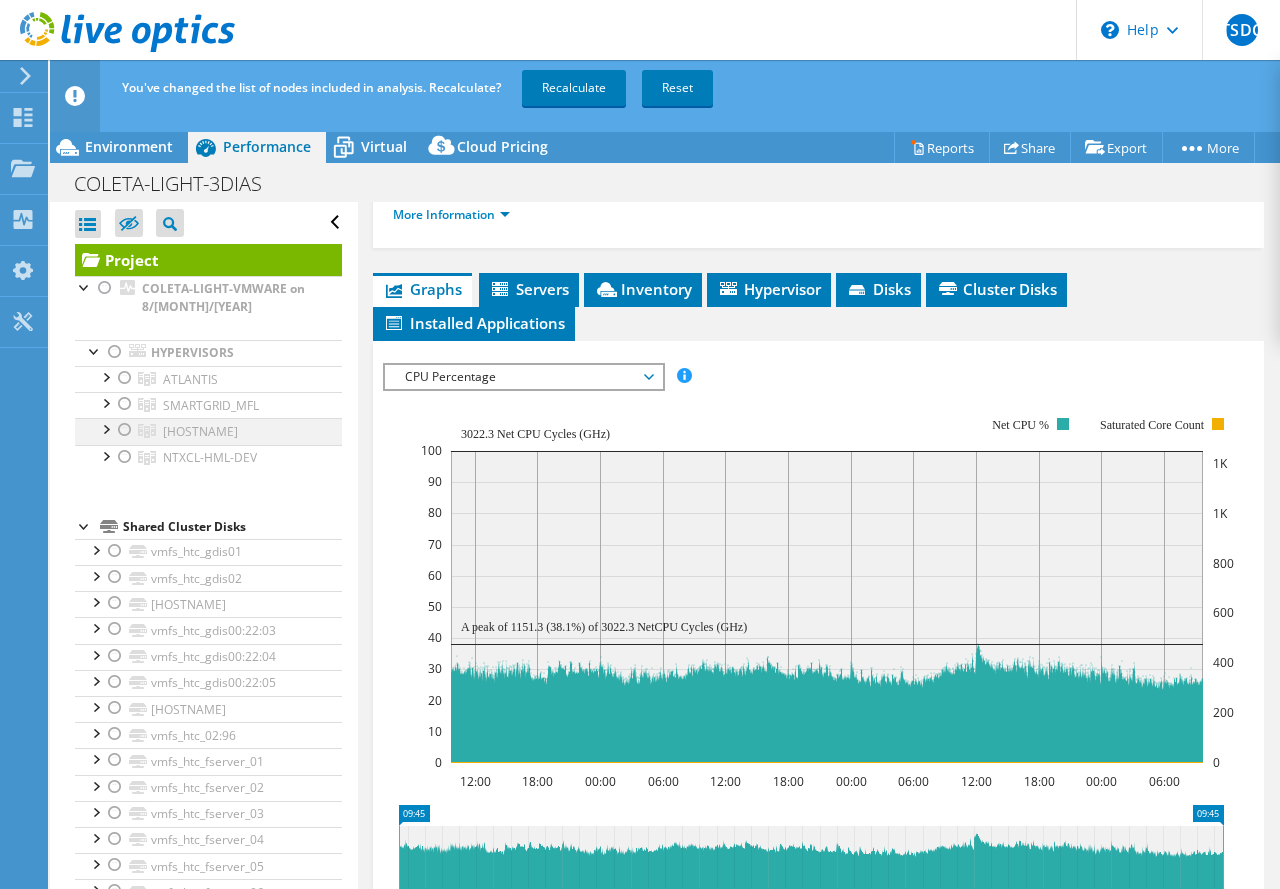 click at bounding box center [125, 430] 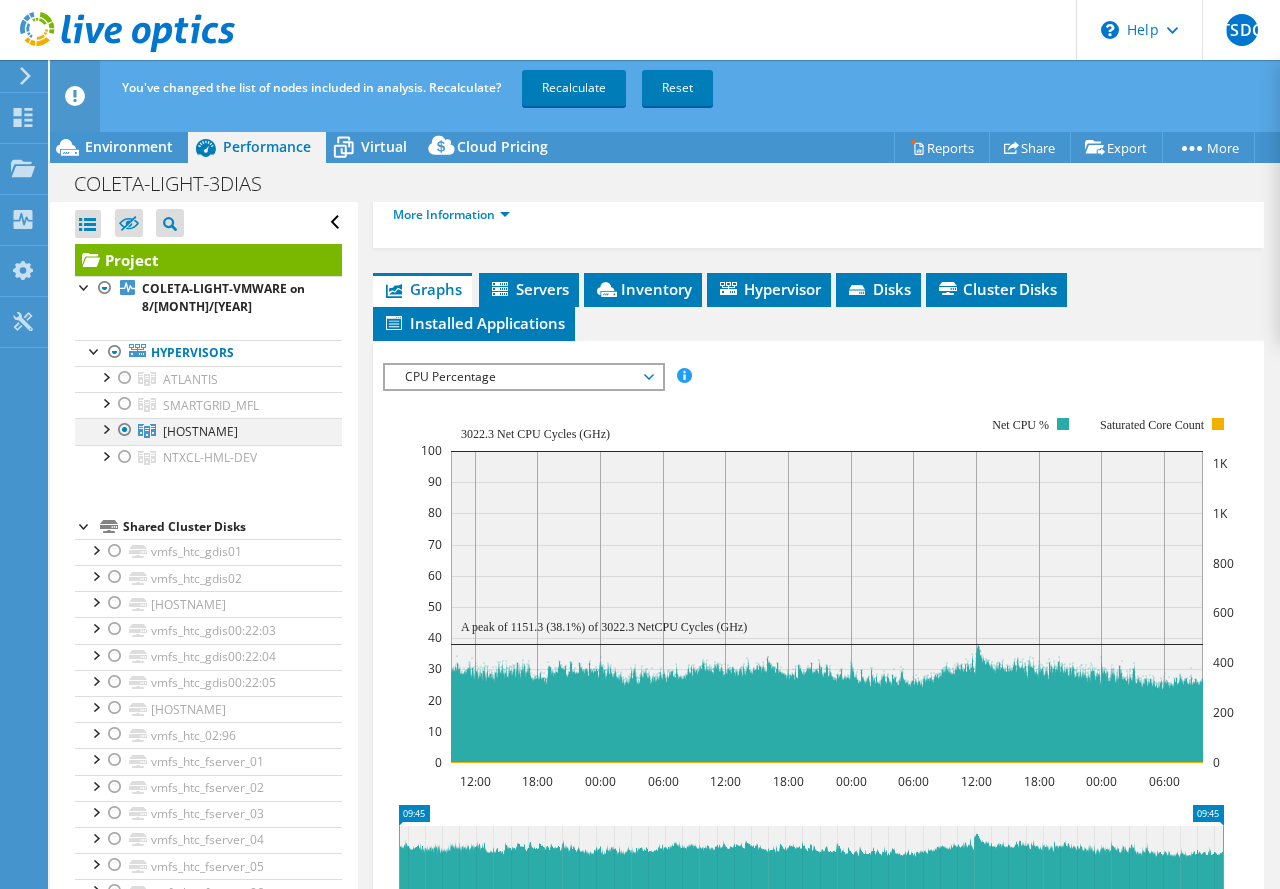 click at bounding box center (125, 430) 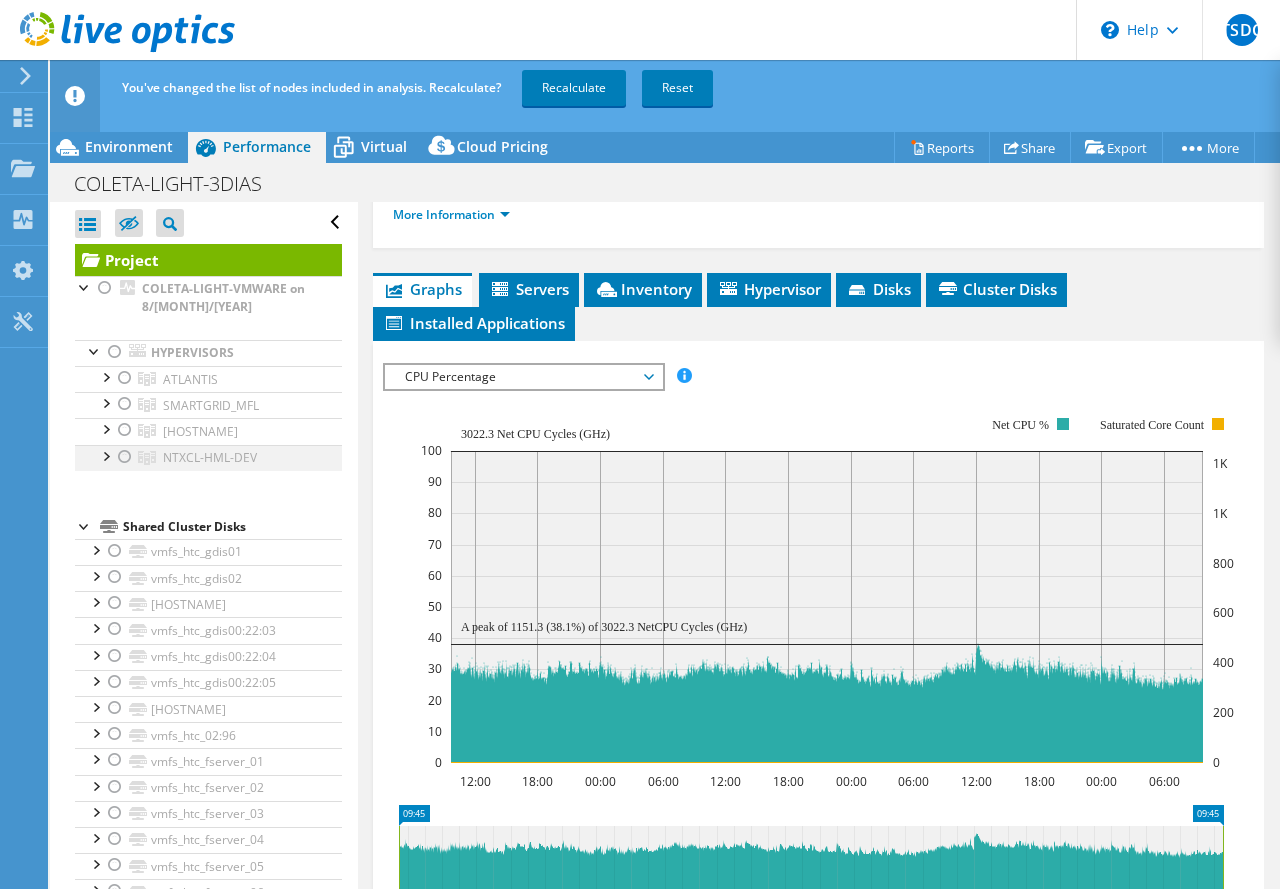 click at bounding box center (125, 457) 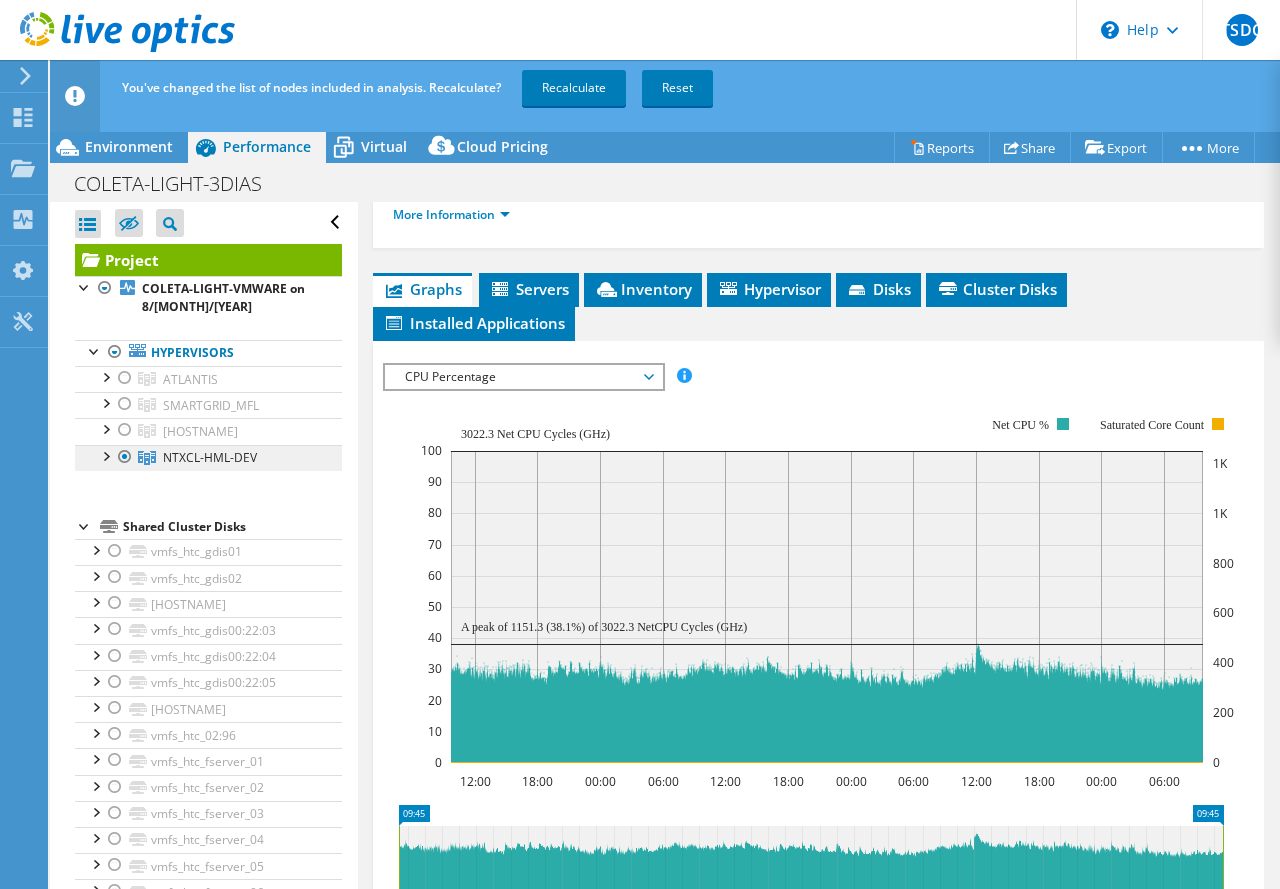 click on "NTXCL-HML-DEV" at bounding box center [190, 379] 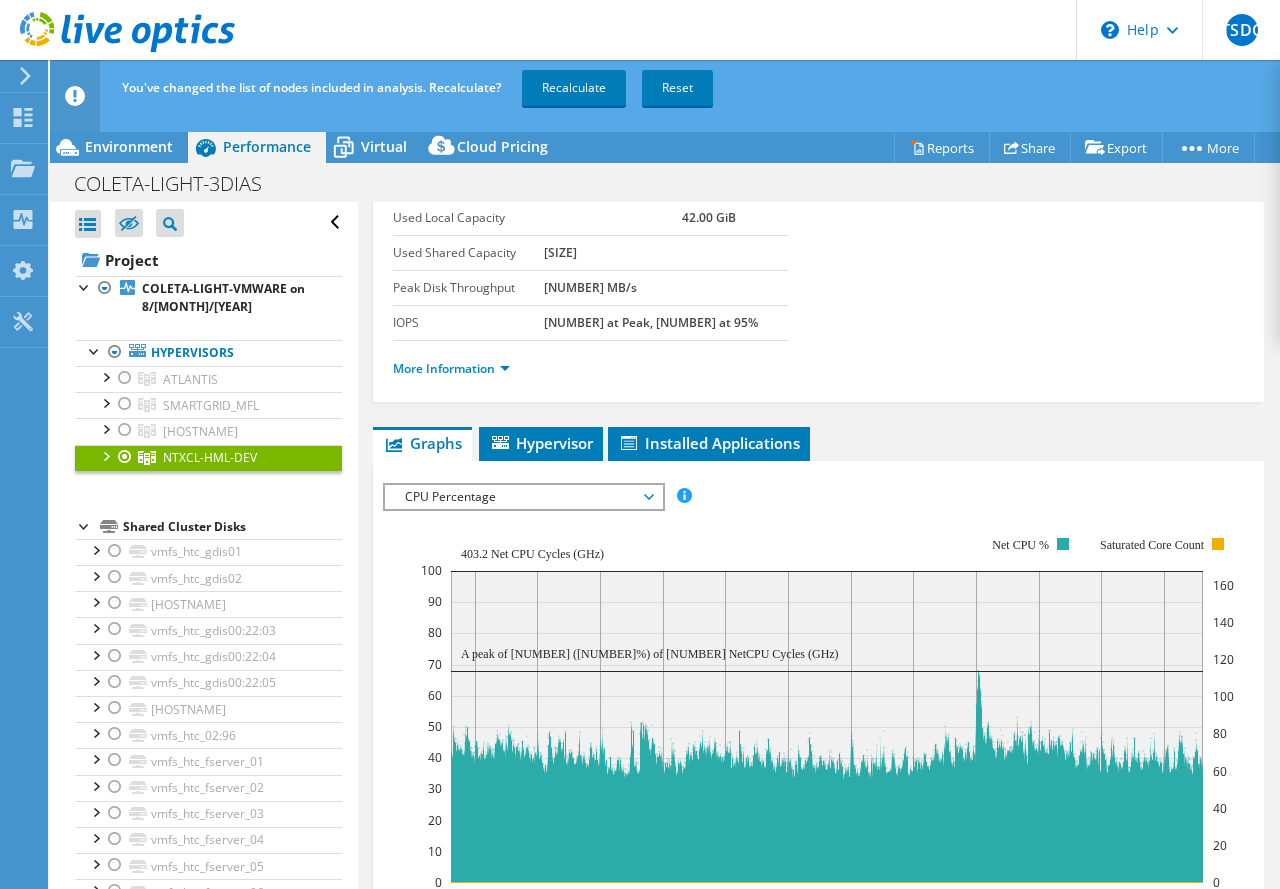 scroll, scrollTop: 200, scrollLeft: 0, axis: vertical 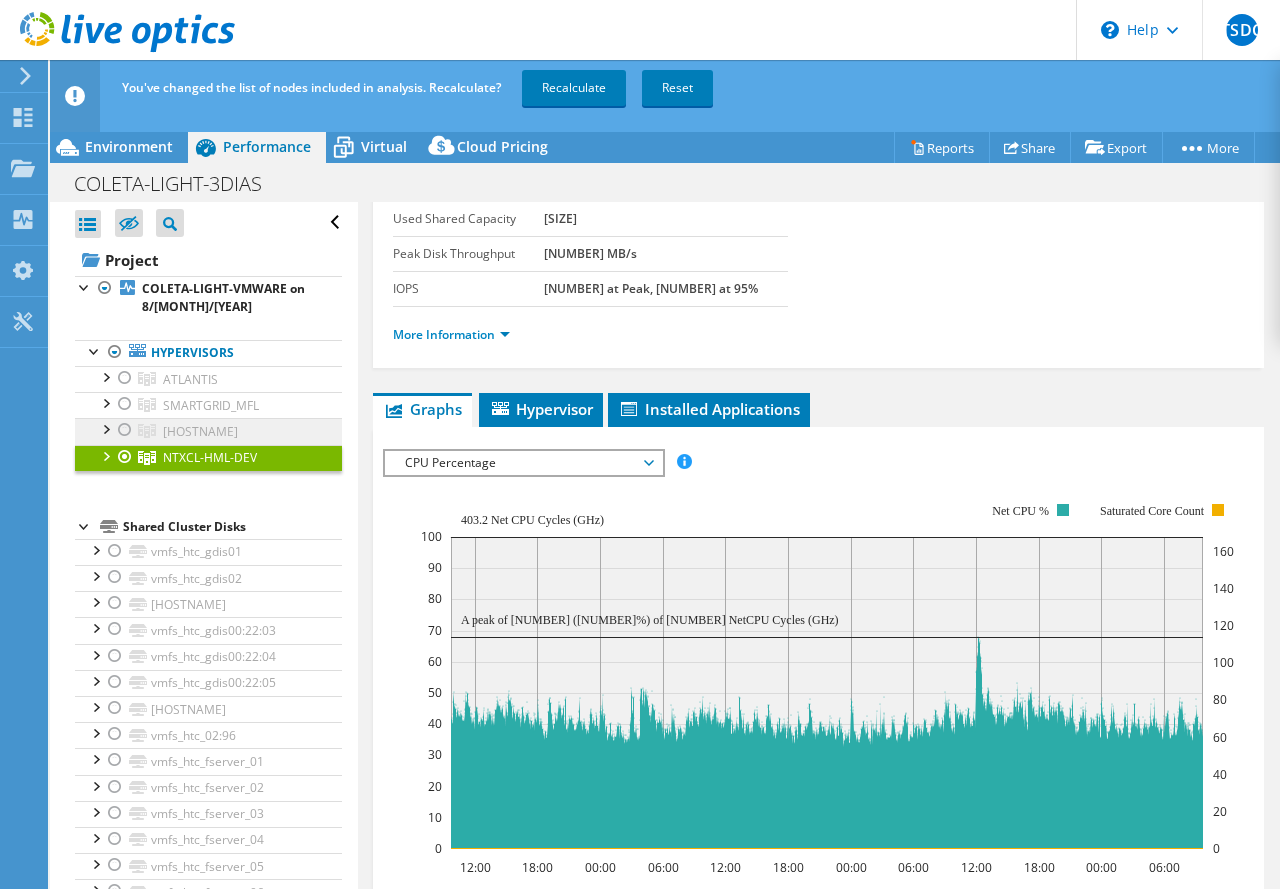 click on "[HOSTNAME]" at bounding box center (190, 379) 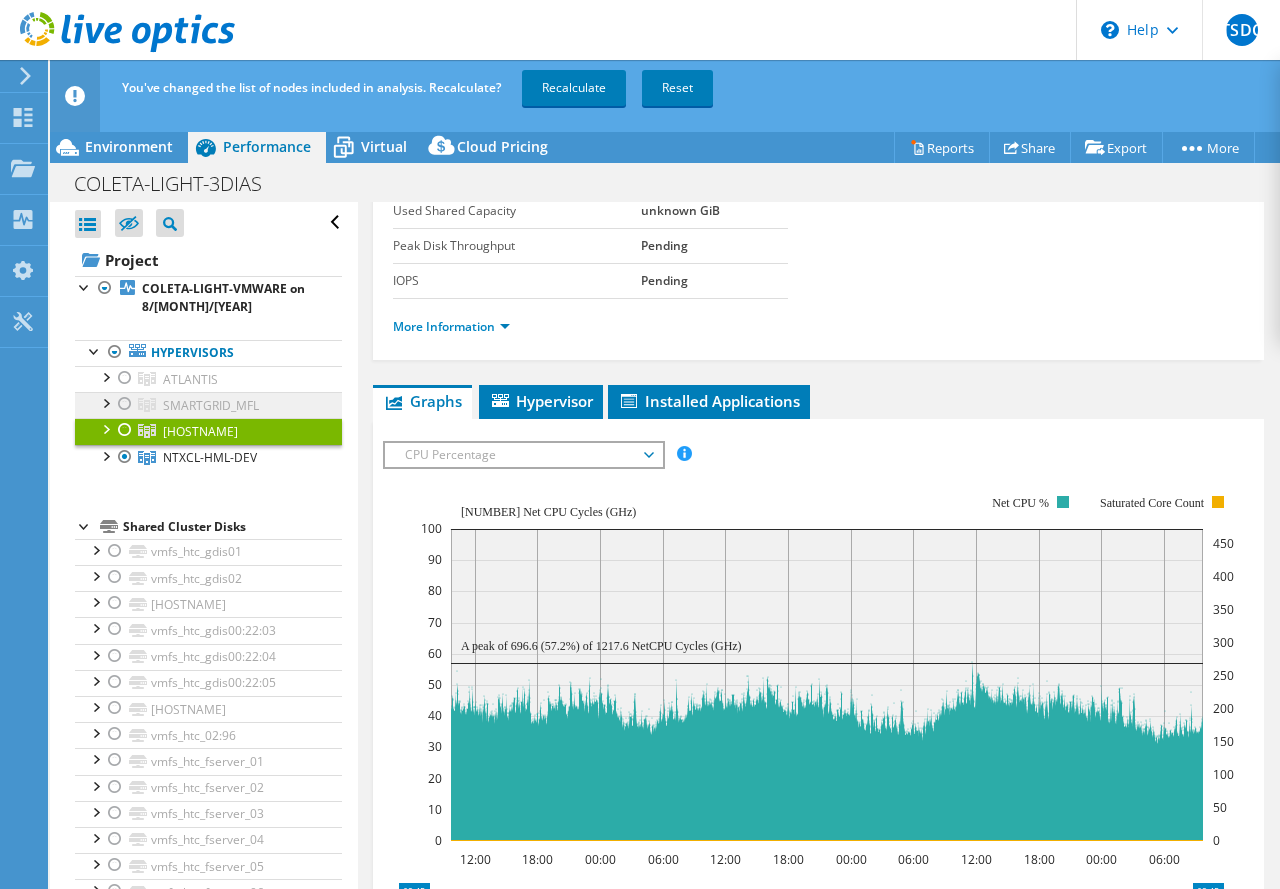 click on "SMARTGRID_MFL" at bounding box center (190, 379) 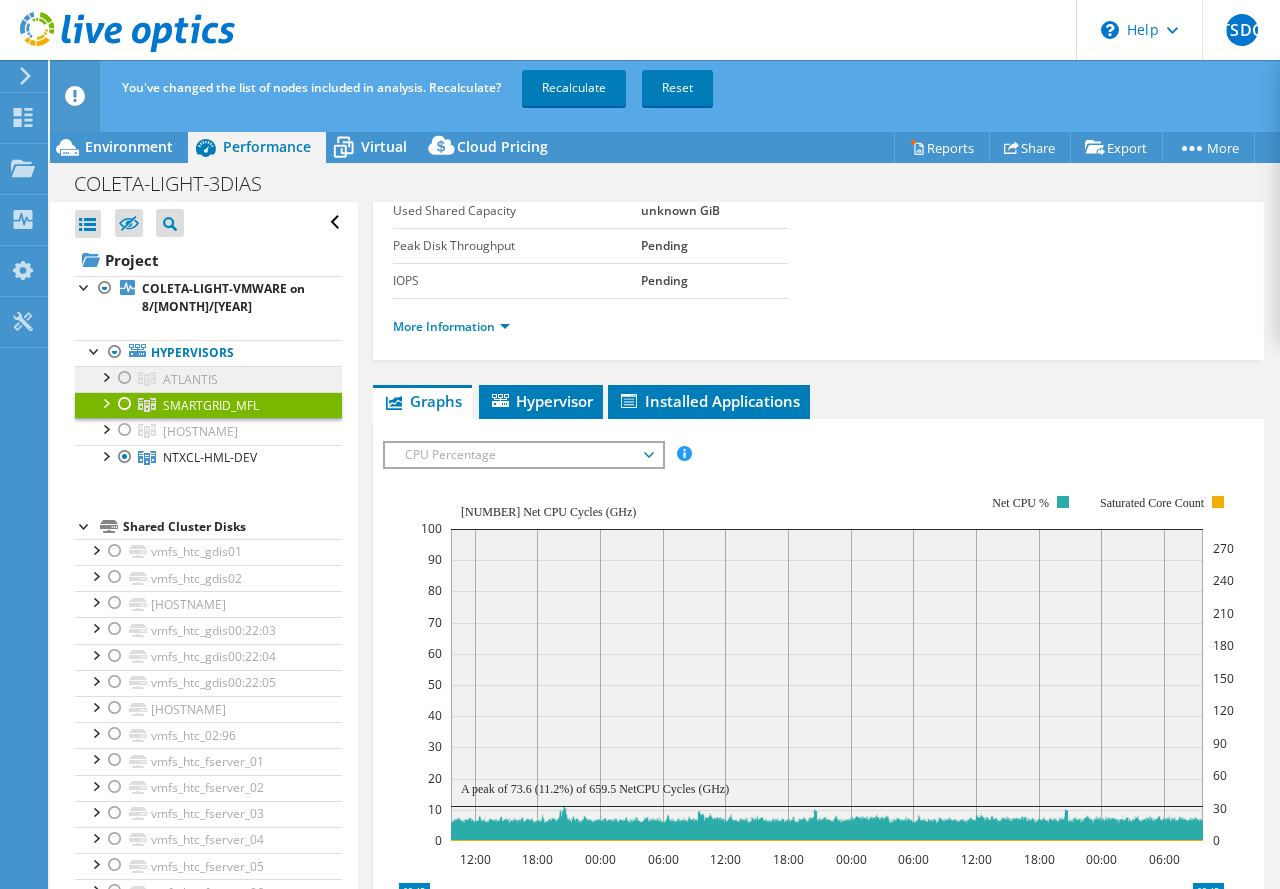 click on "ATLANTIS" at bounding box center (190, 379) 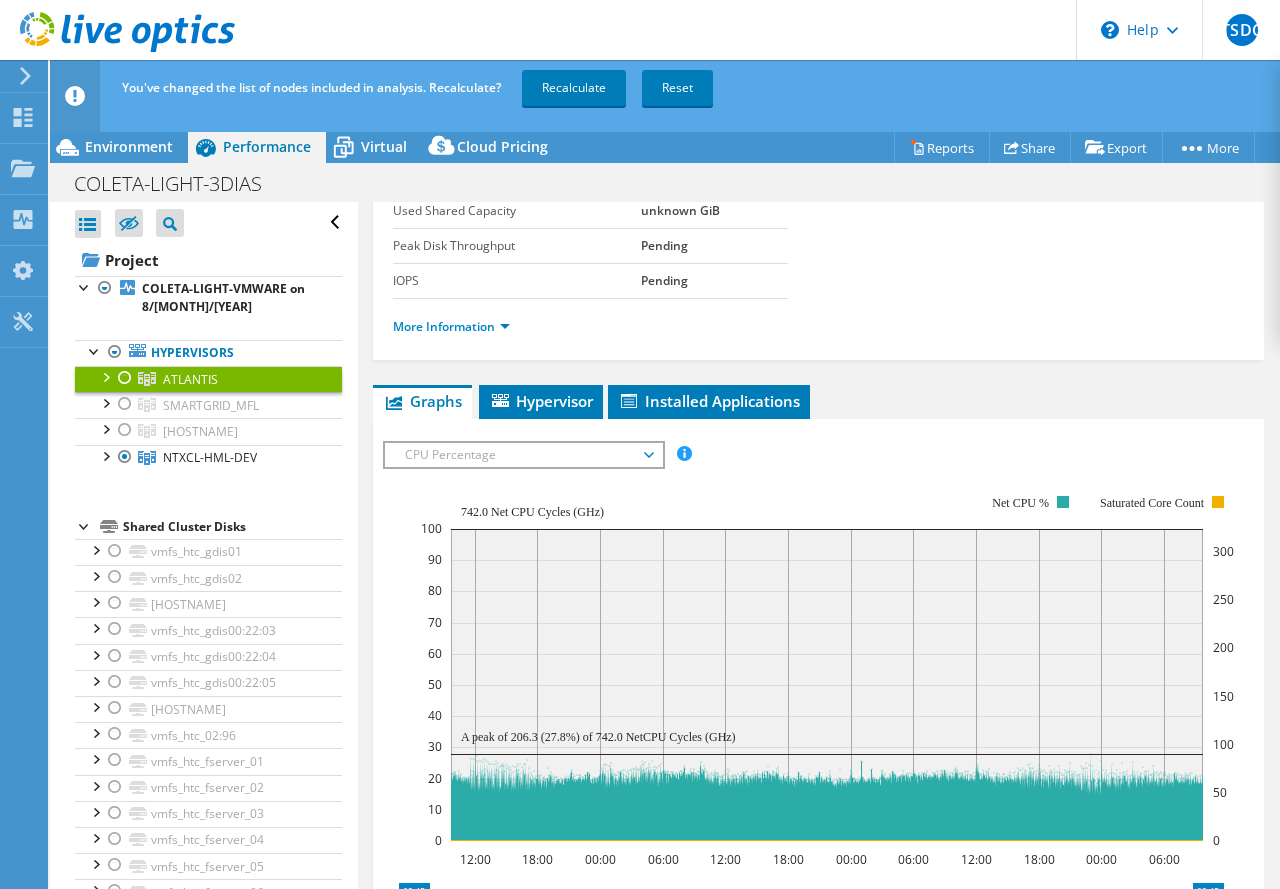 click on "CPU Percentage" at bounding box center (523, 455) 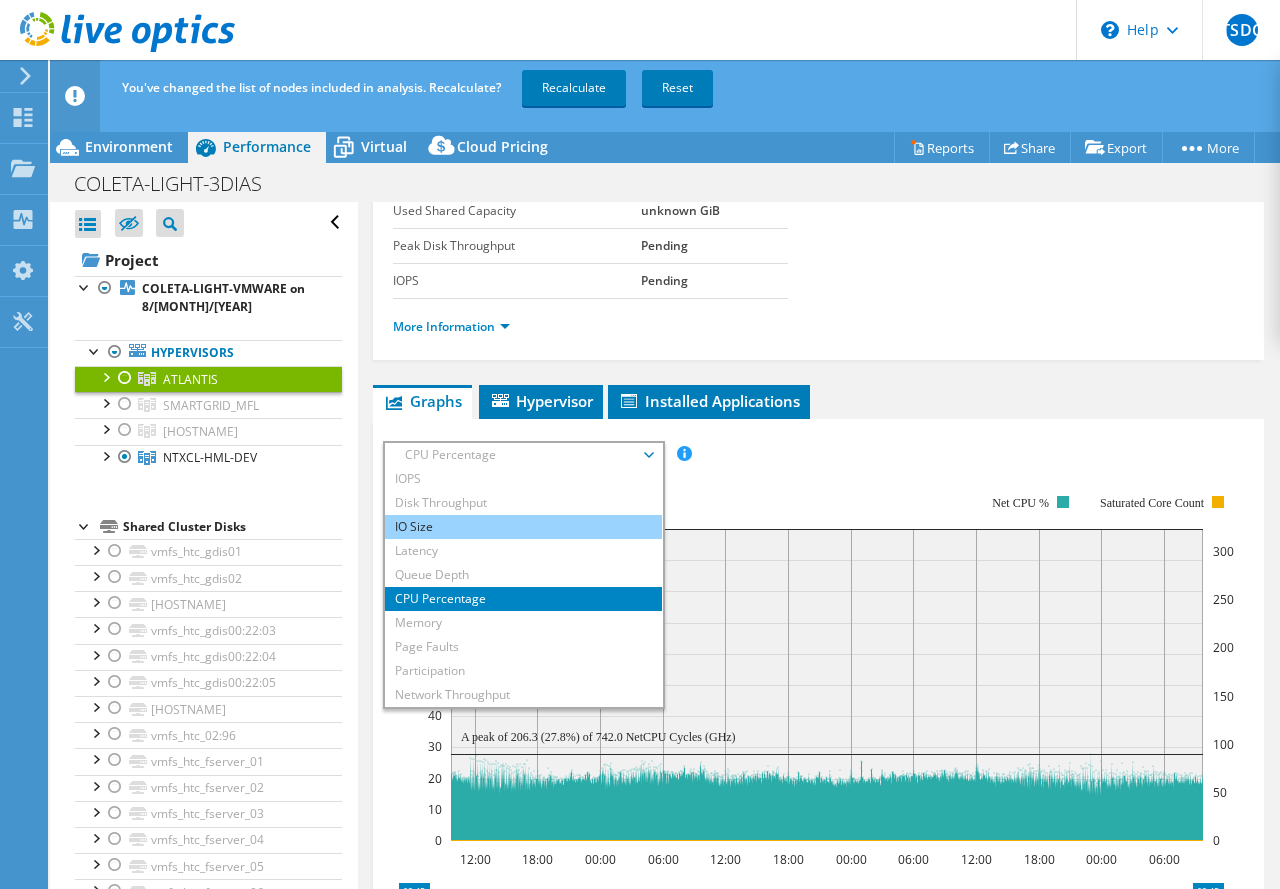 click on "IO Size" at bounding box center [523, 527] 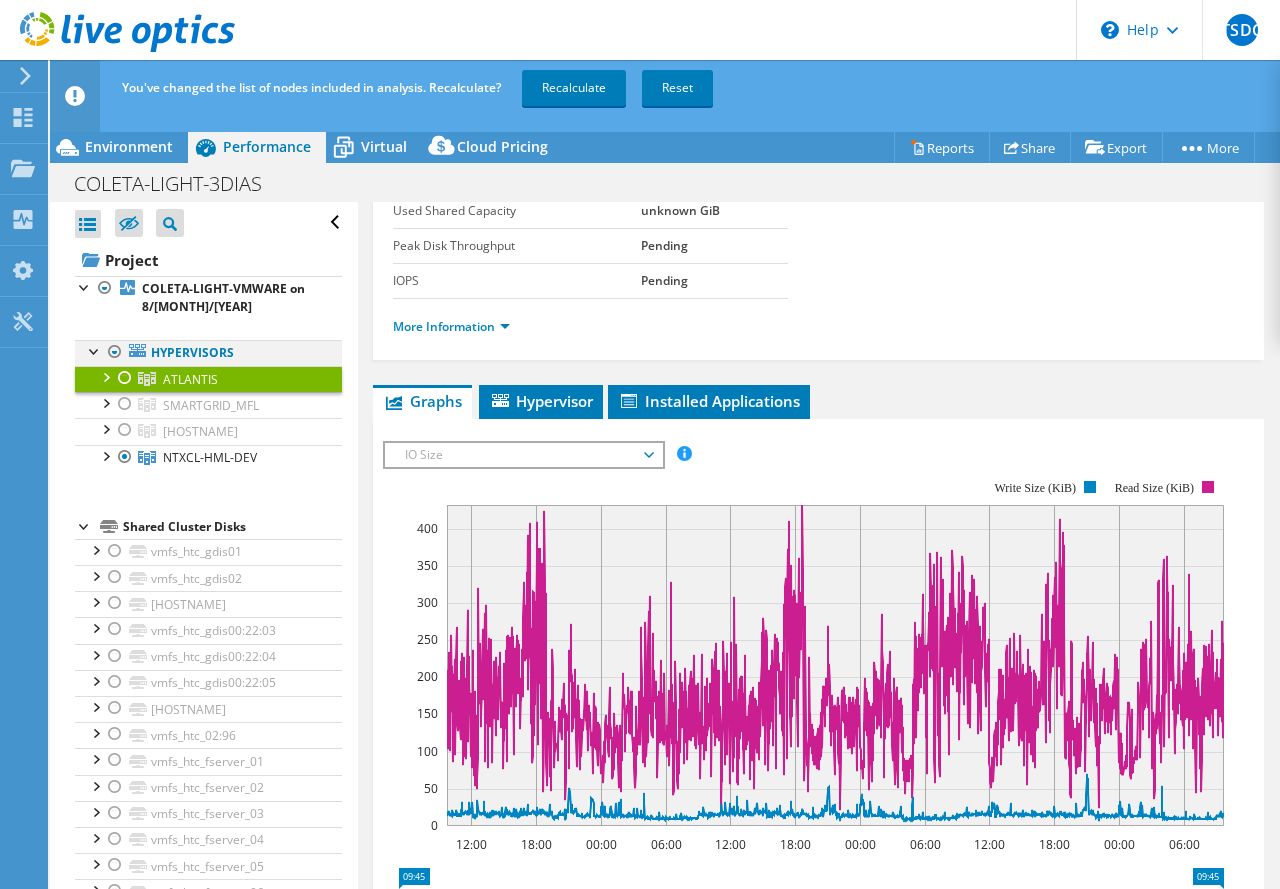 click at bounding box center (115, 352) 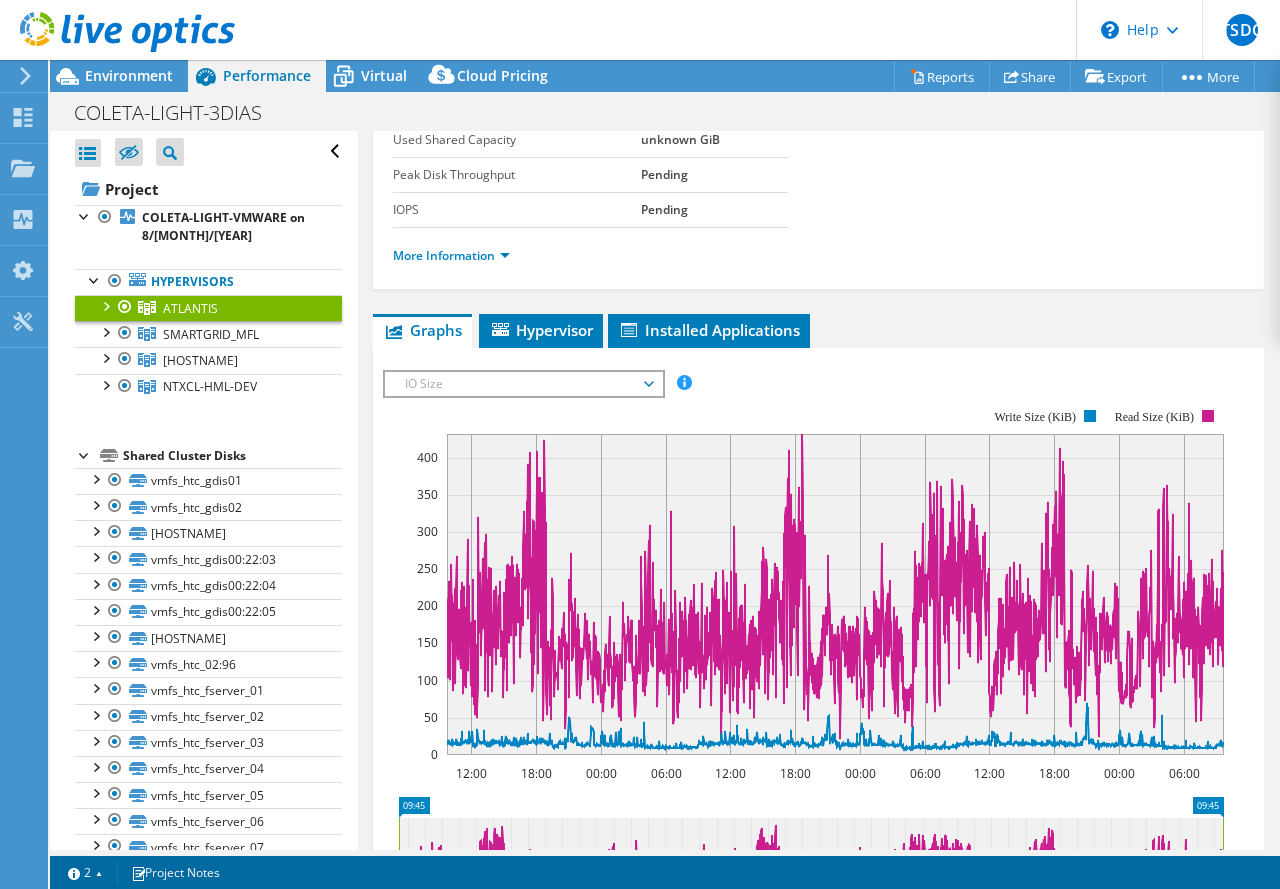 click on "ATLANTIS" at bounding box center [190, 308] 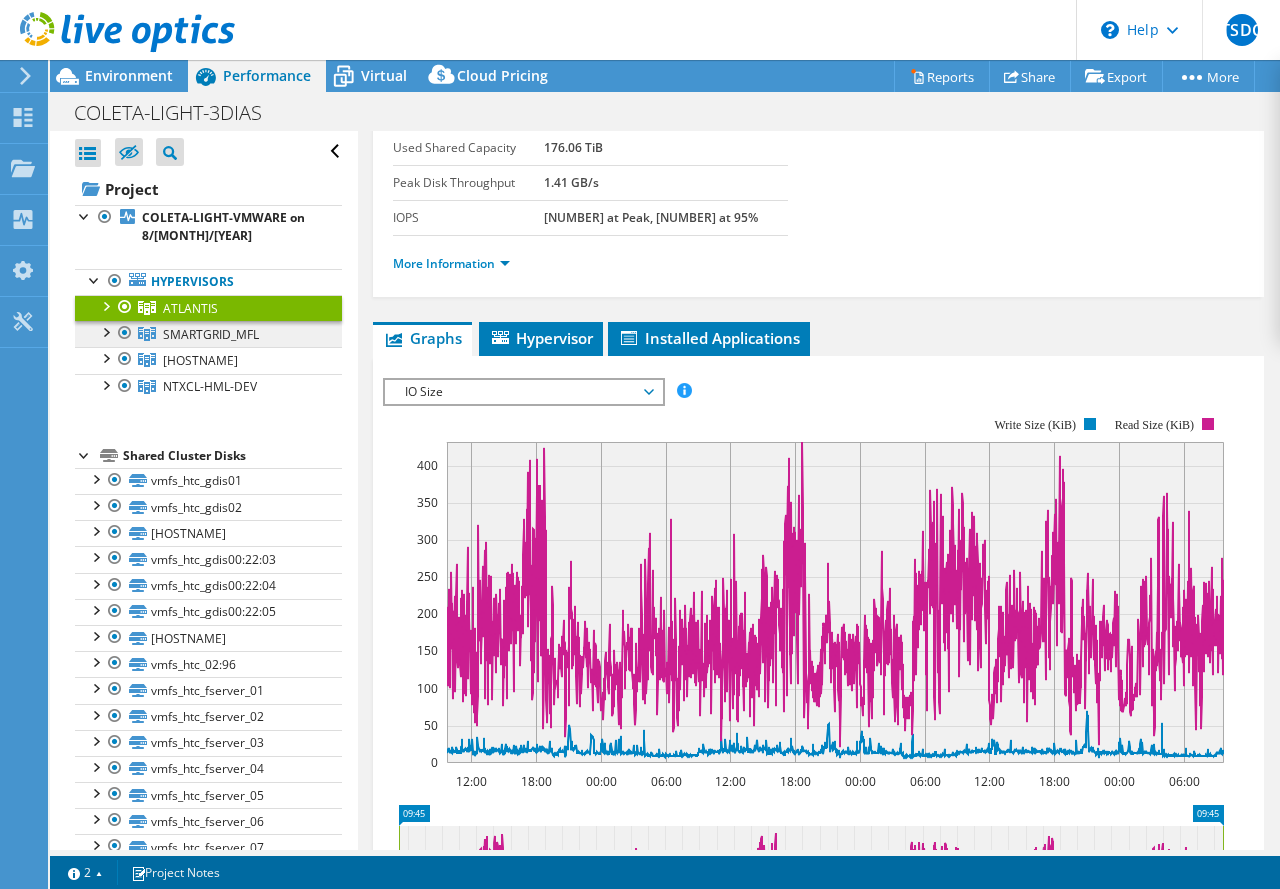 click on "SMARTGRID_MFL" at bounding box center [190, 308] 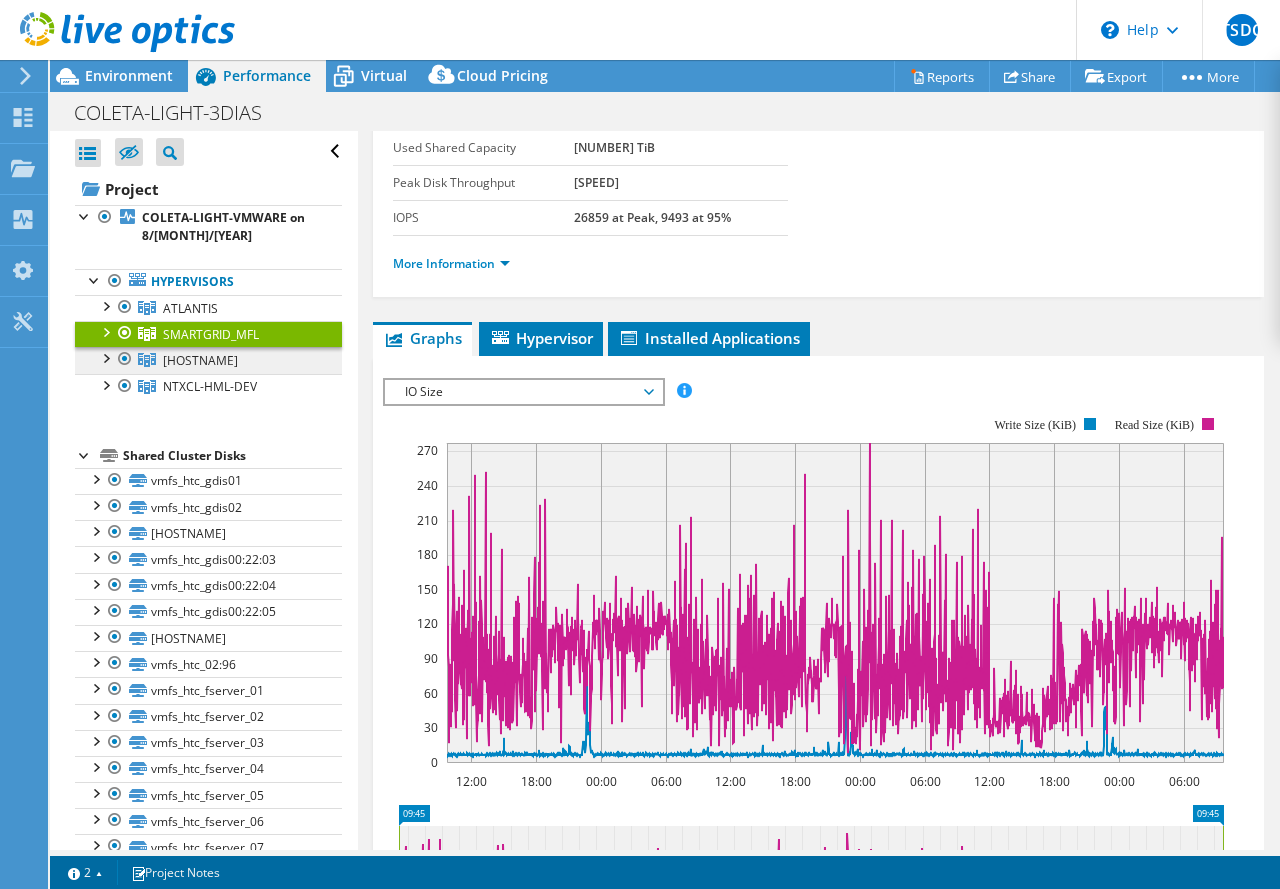 click on "[HOSTNAME]" at bounding box center (208, 308) 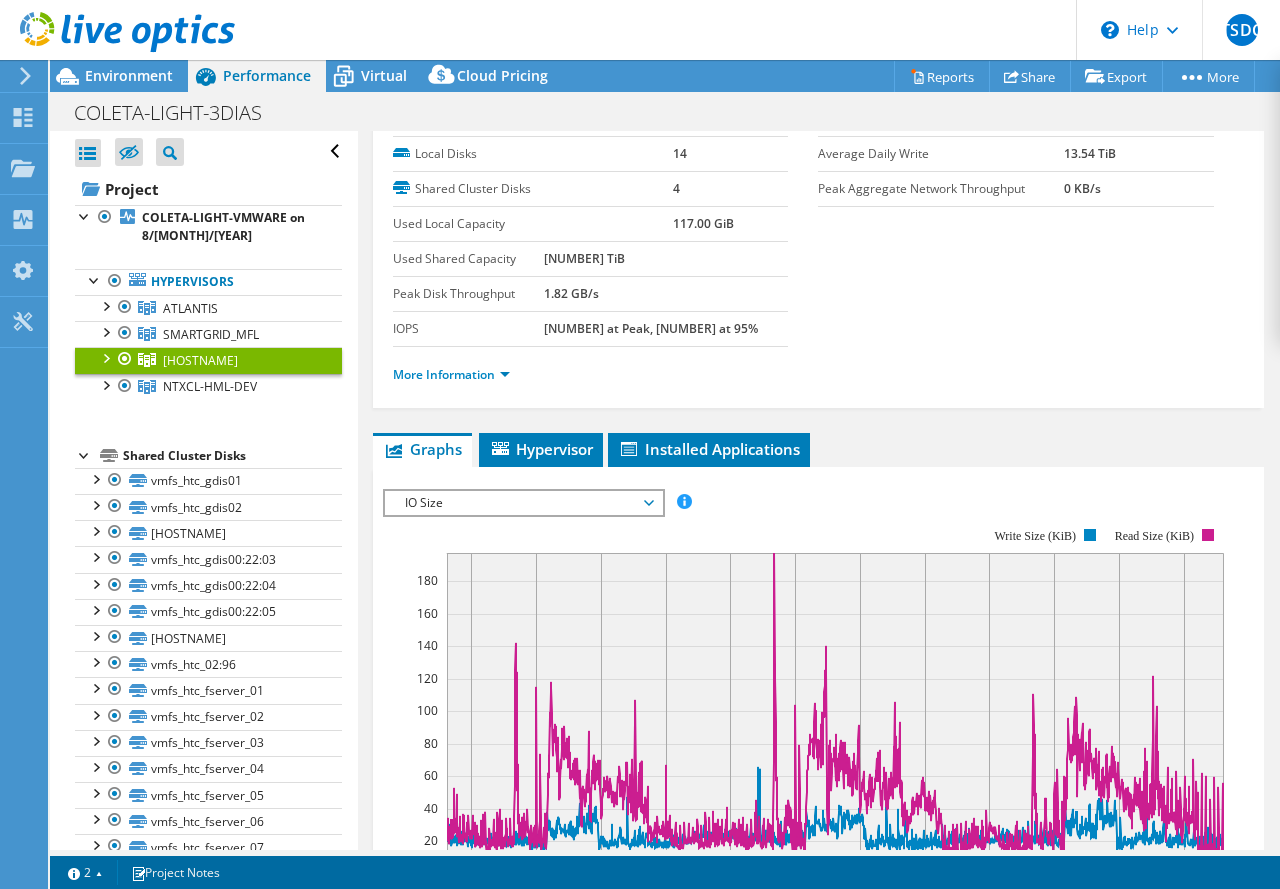 scroll, scrollTop: 0, scrollLeft: 0, axis: both 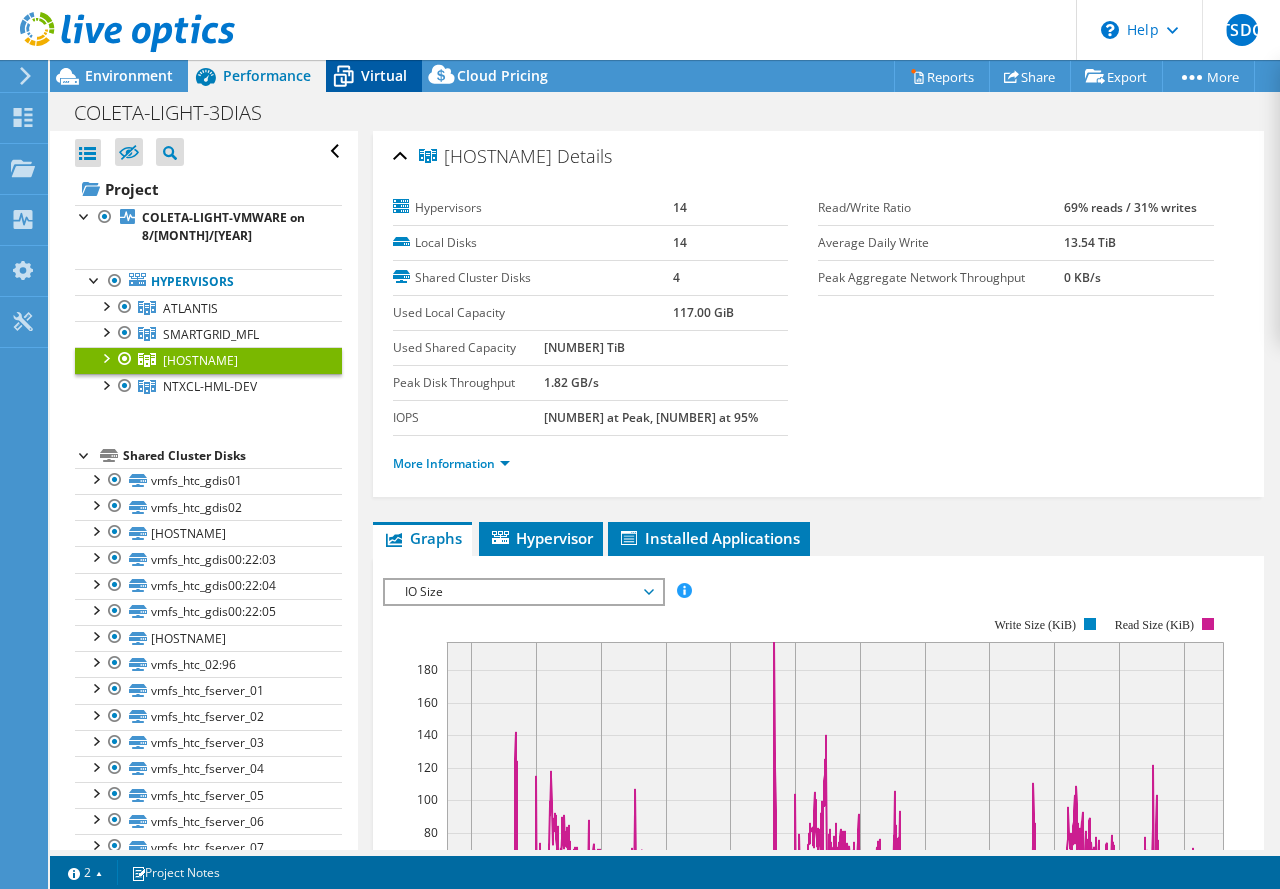 click on "Virtual" at bounding box center [384, 75] 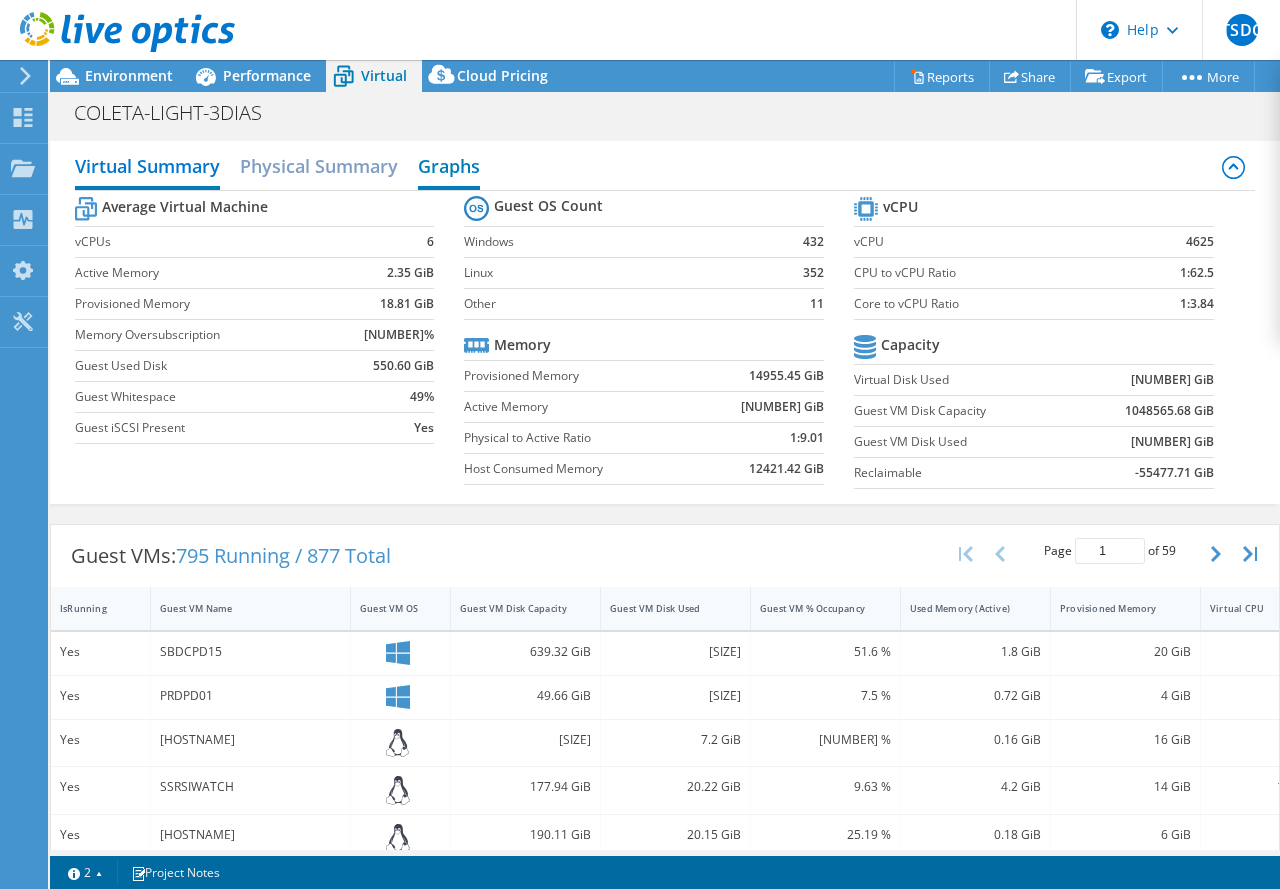 click on "Graphs" at bounding box center (449, 168) 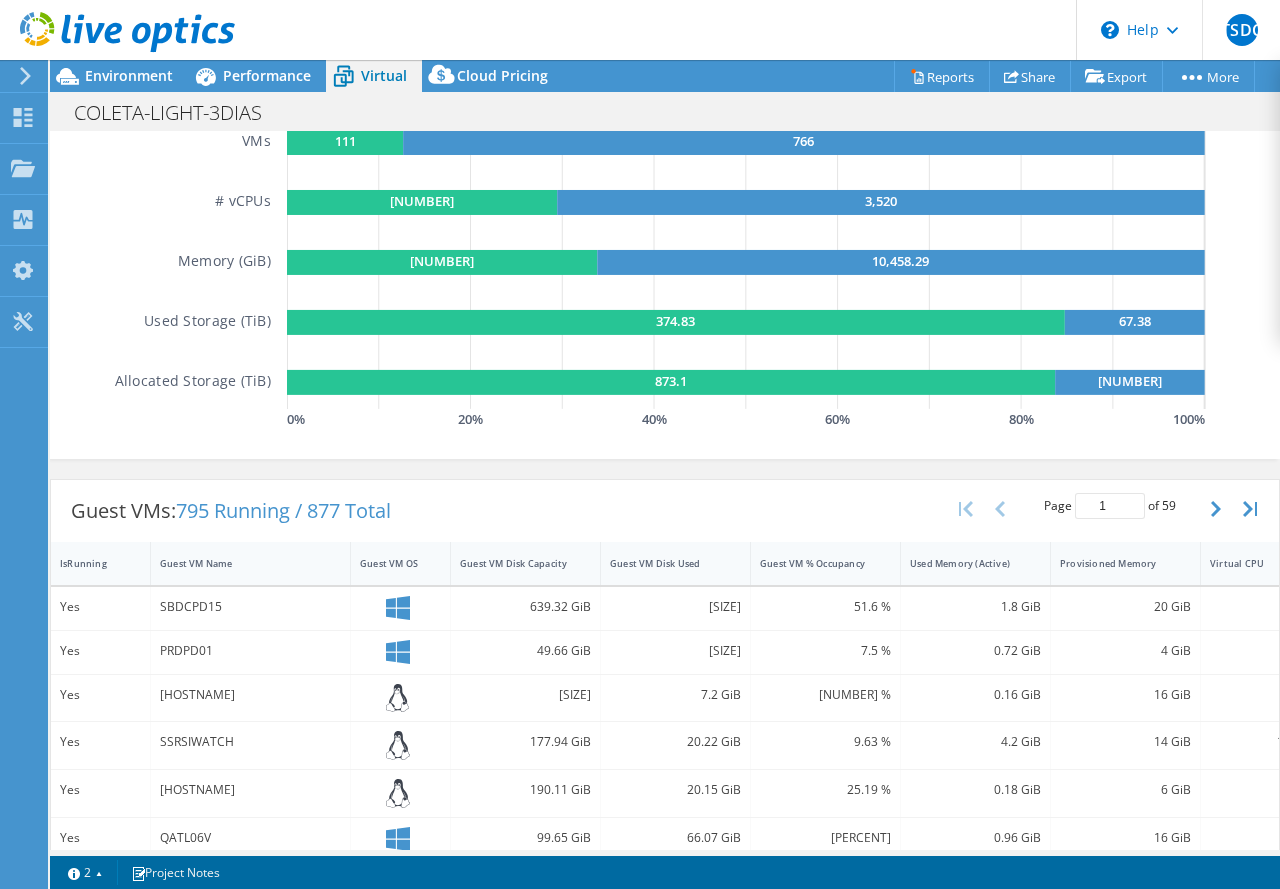 scroll, scrollTop: 0, scrollLeft: 0, axis: both 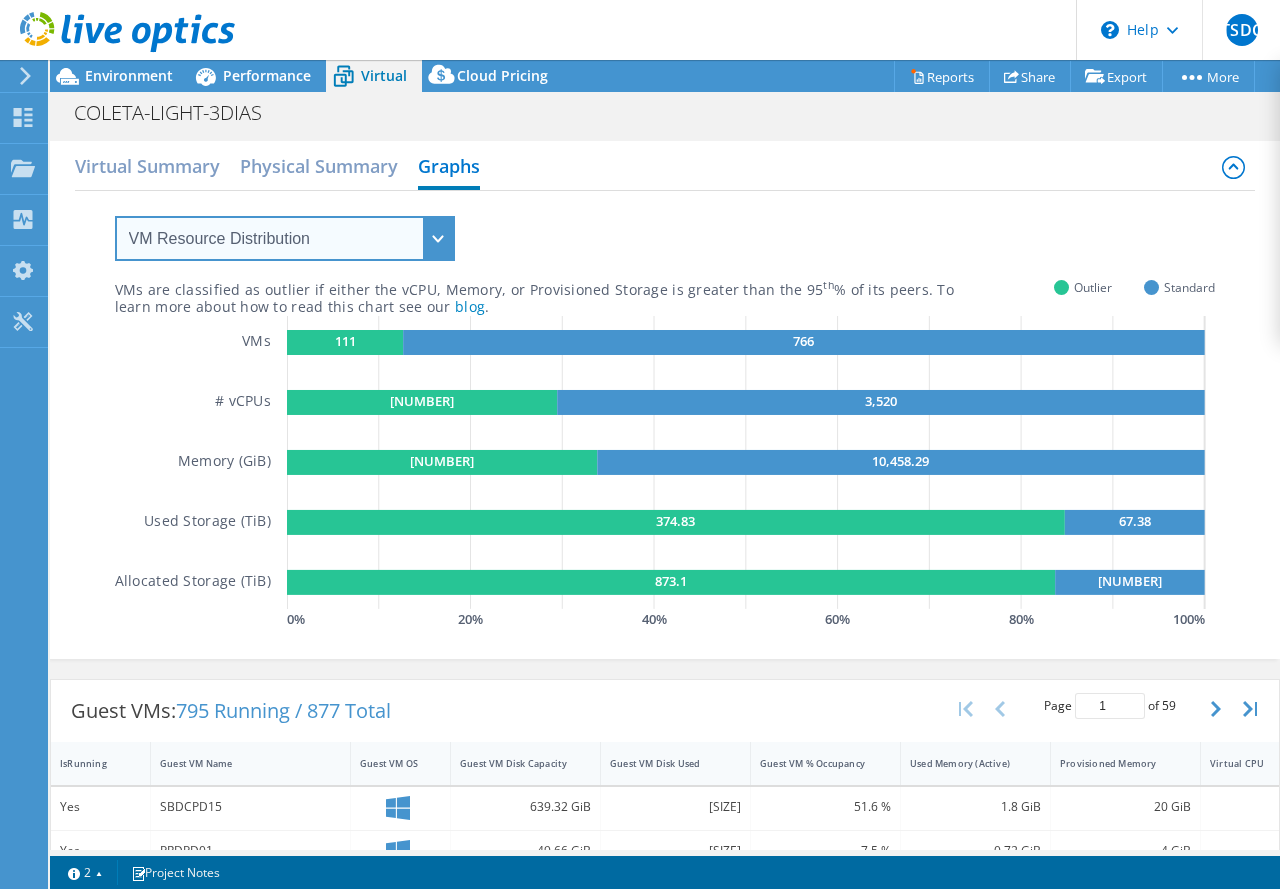click on "VM Resource Distribution Provisioning Contrast Over Provisioning" at bounding box center [285, 238] 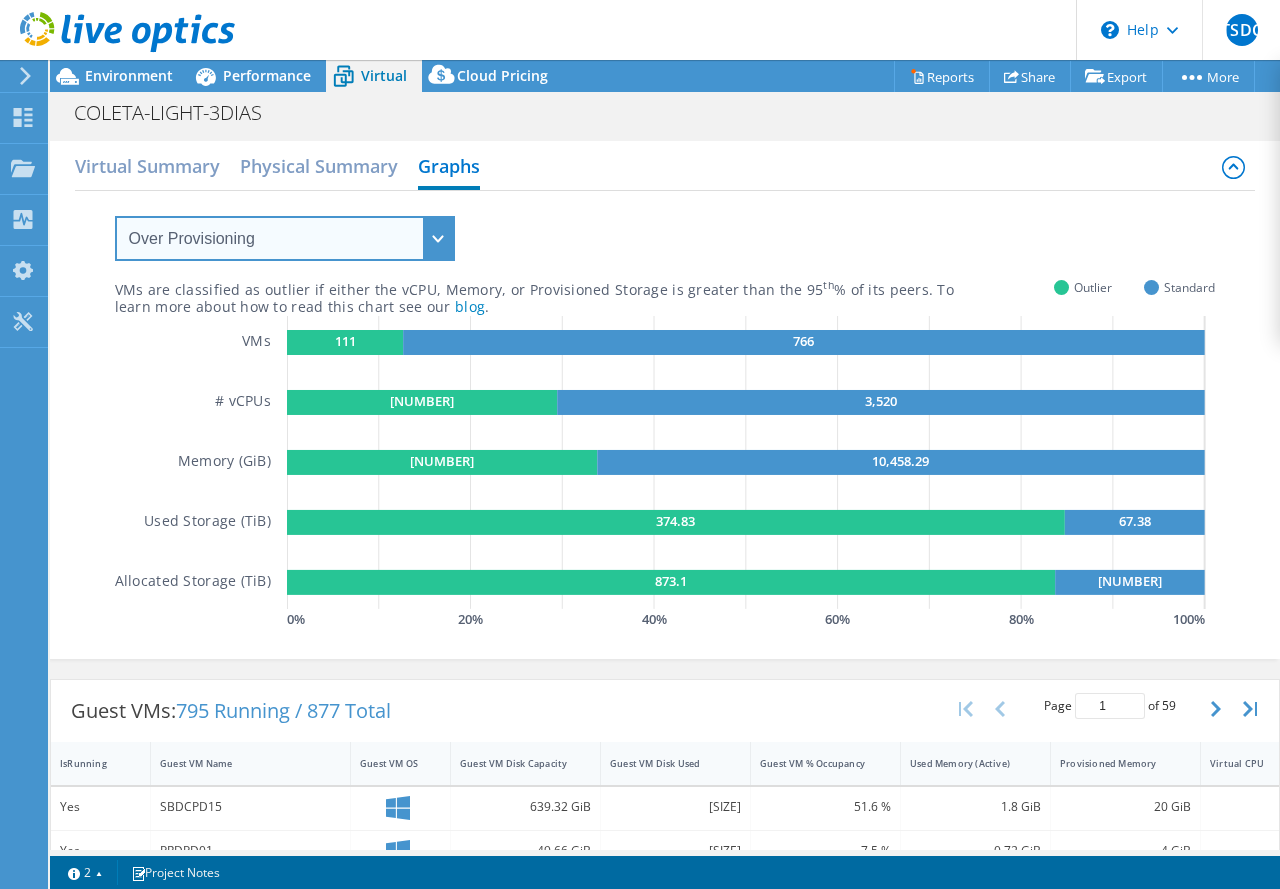 click on "VM Resource Distribution Provisioning Contrast Over Provisioning" at bounding box center (285, 238) 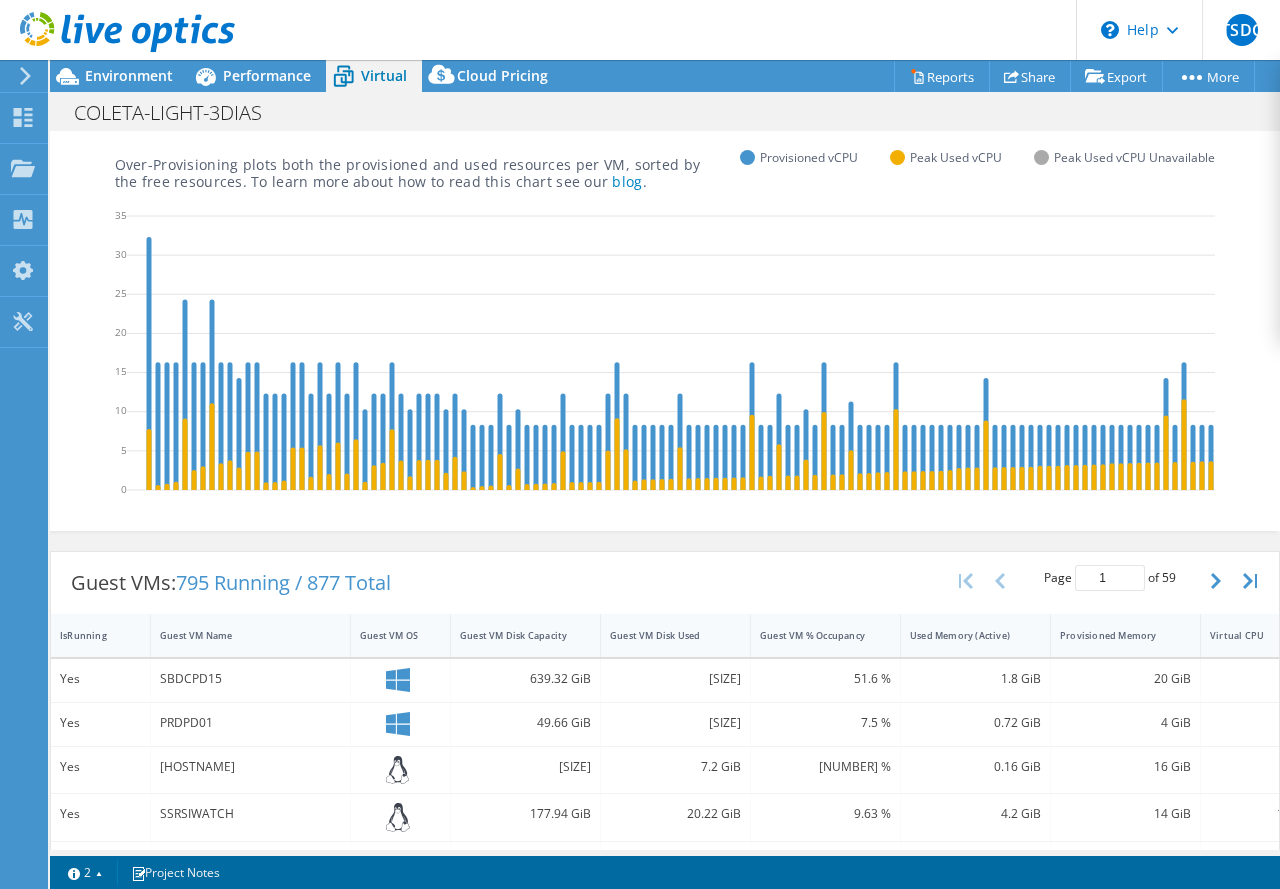 scroll, scrollTop: 200, scrollLeft: 0, axis: vertical 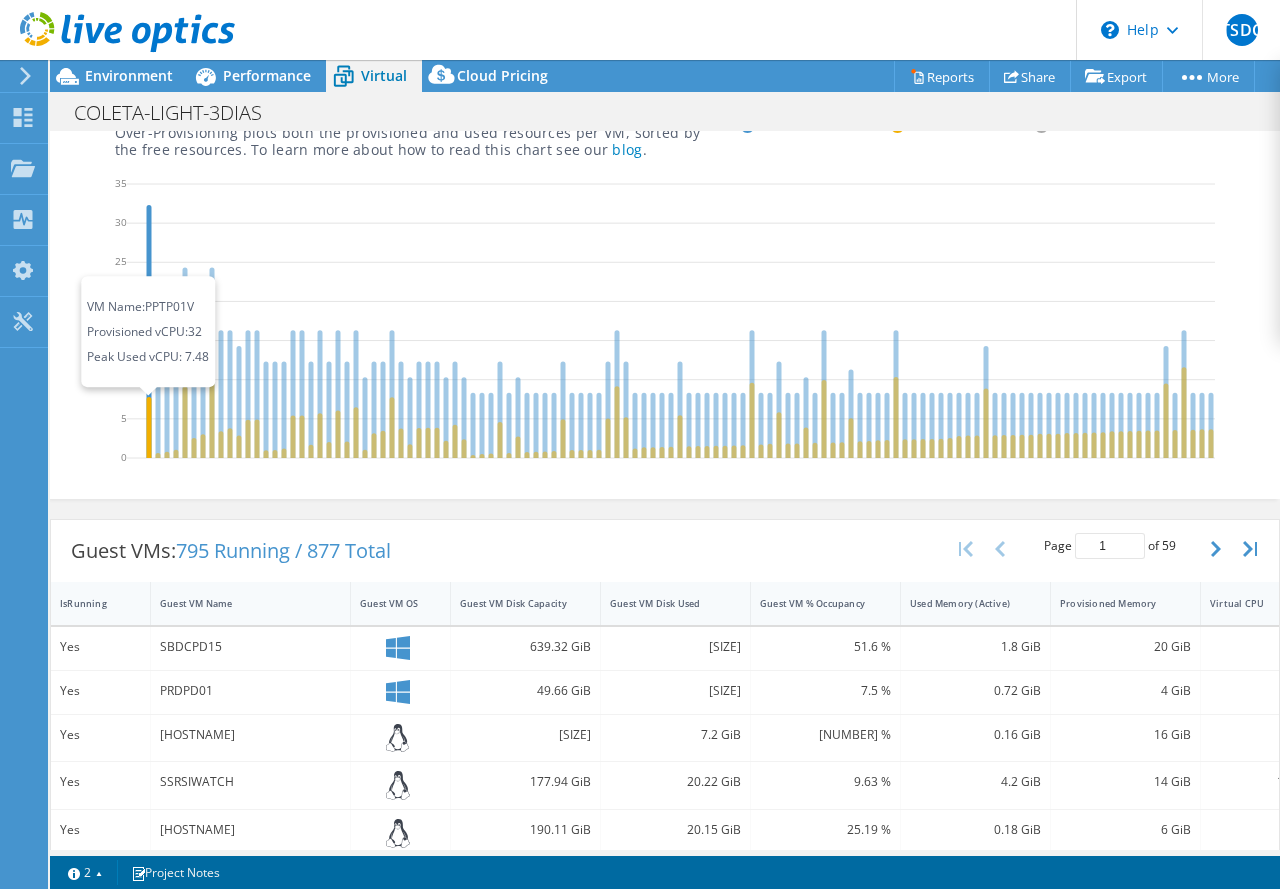 click 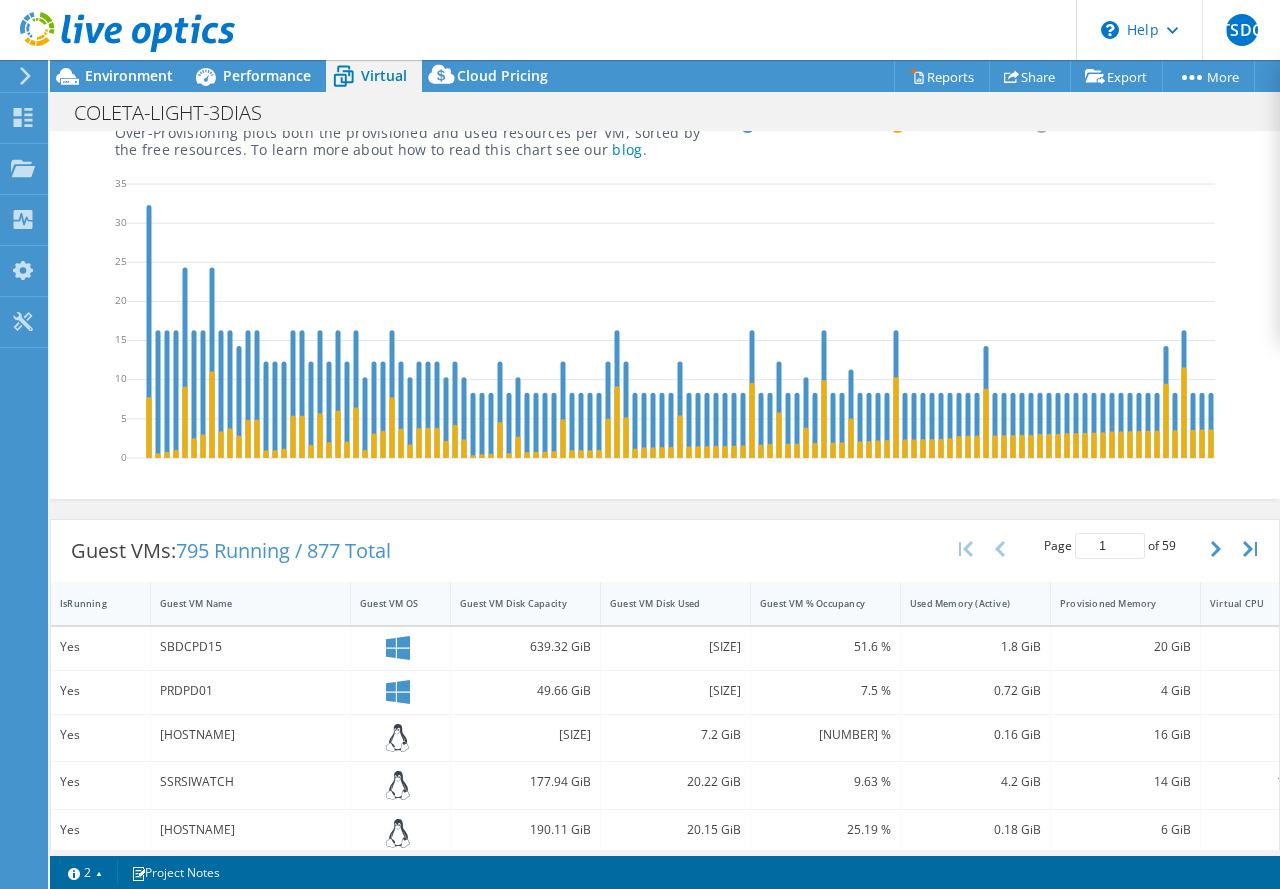 scroll, scrollTop: 0, scrollLeft: 0, axis: both 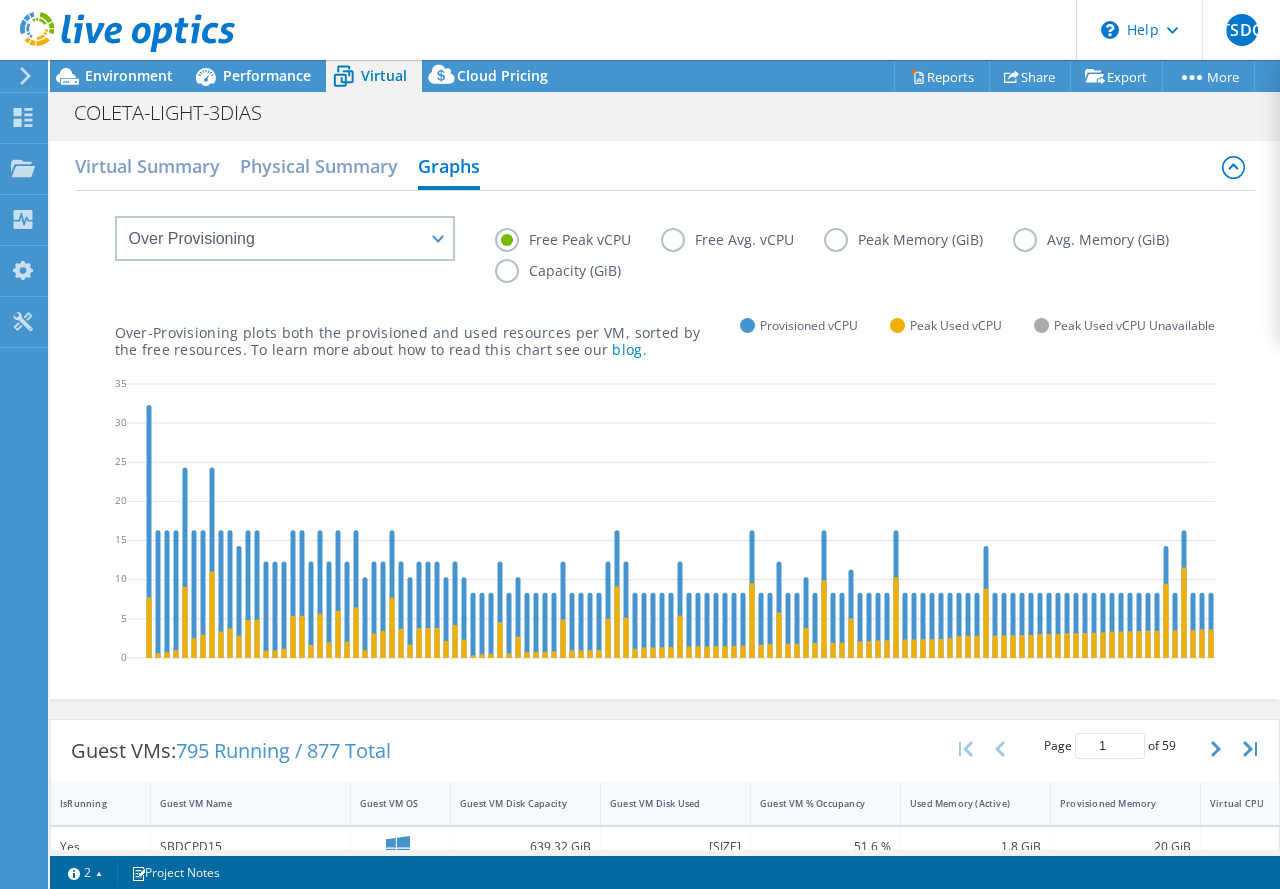 click on "Free Avg. vCPU" at bounding box center [742, 240] 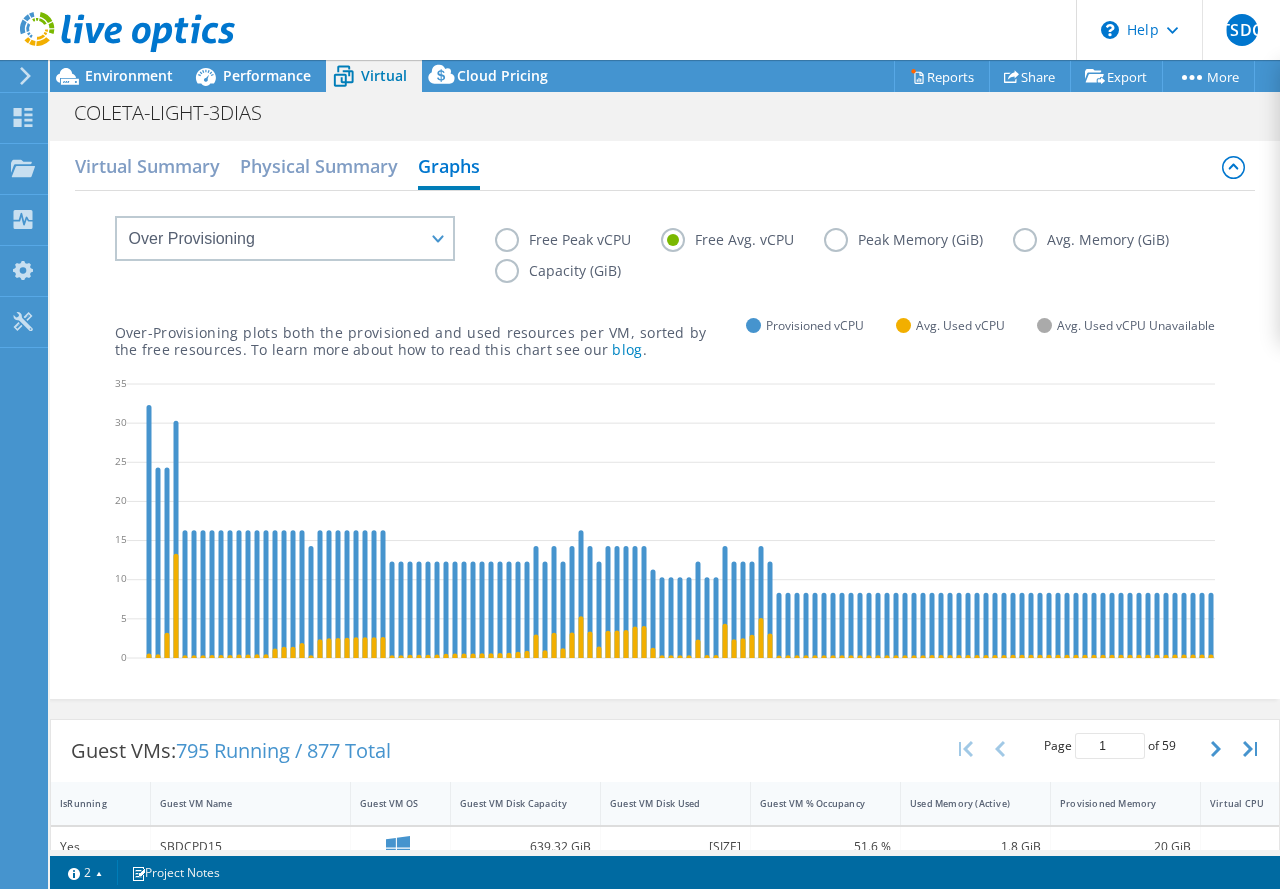 click on "Peak Memory (GiB)" at bounding box center [918, 240] 